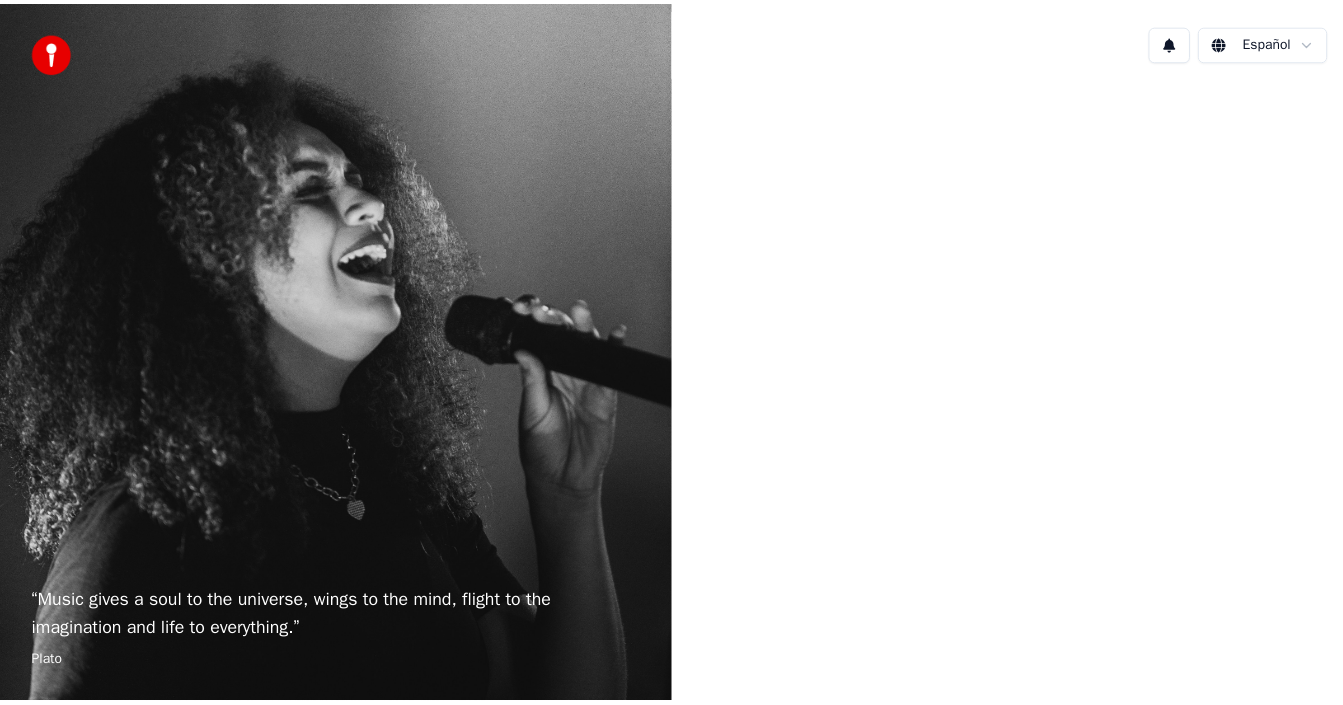 scroll, scrollTop: 0, scrollLeft: 0, axis: both 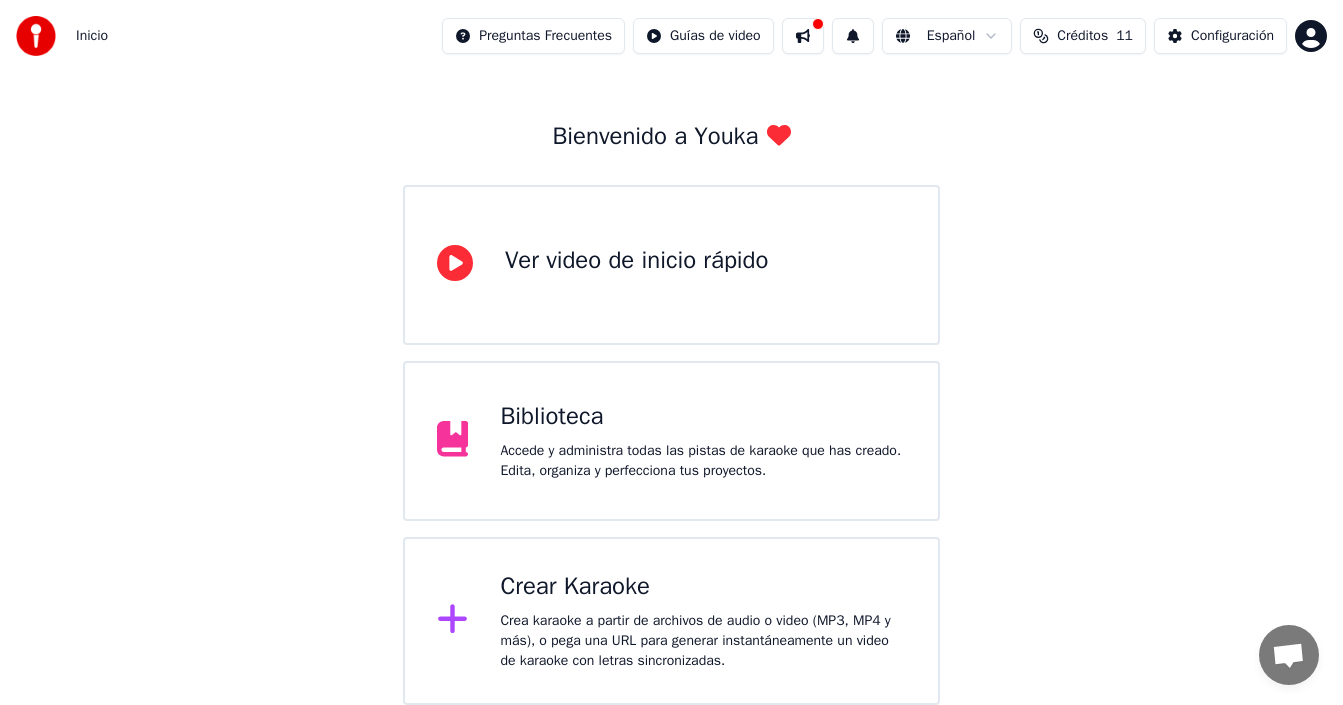 click on "Crear Karaoke" at bounding box center [703, 587] 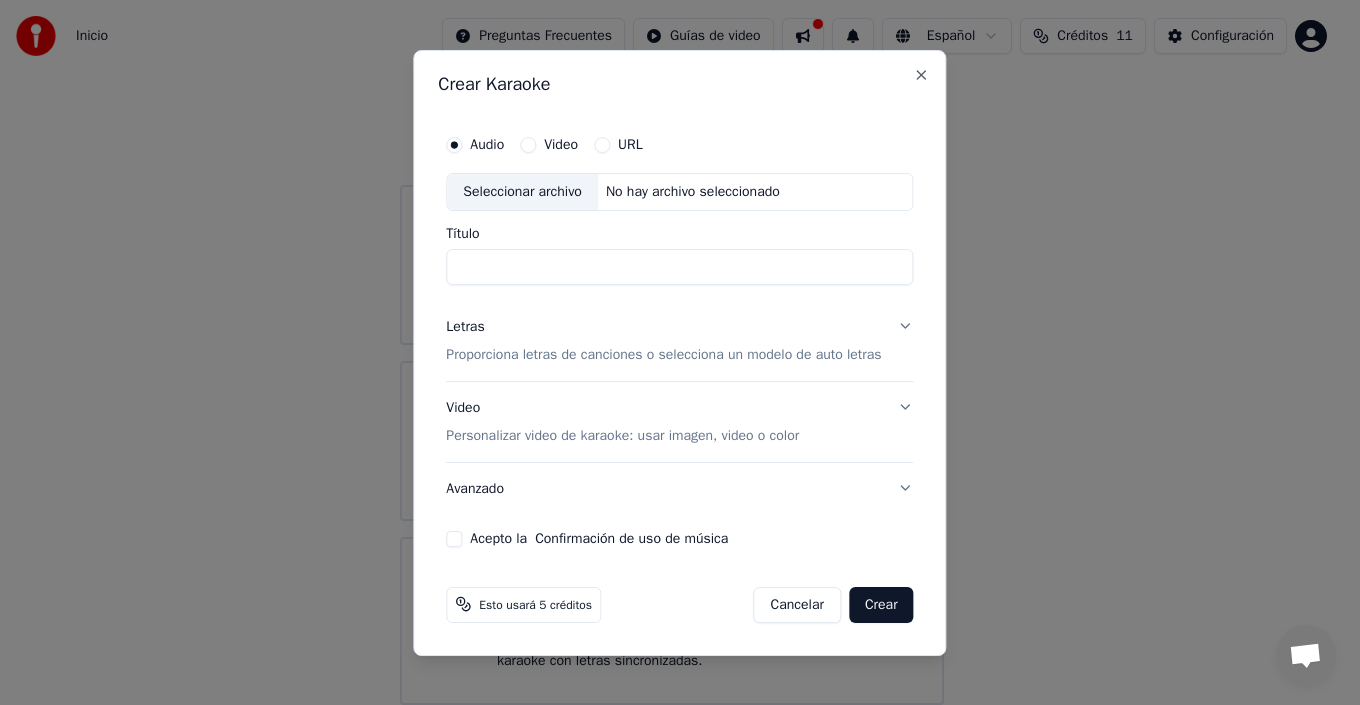 click on "No hay archivo seleccionado" at bounding box center (693, 192) 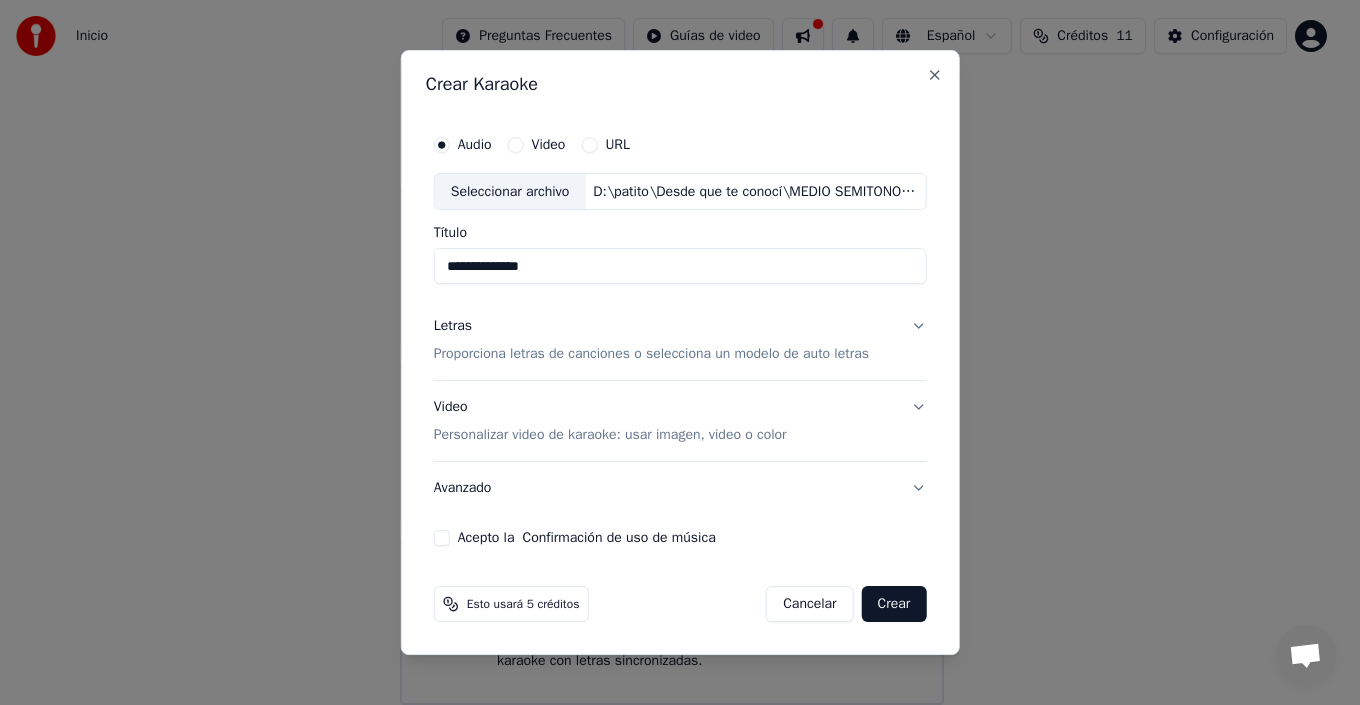 click on "**********" at bounding box center (680, 267) 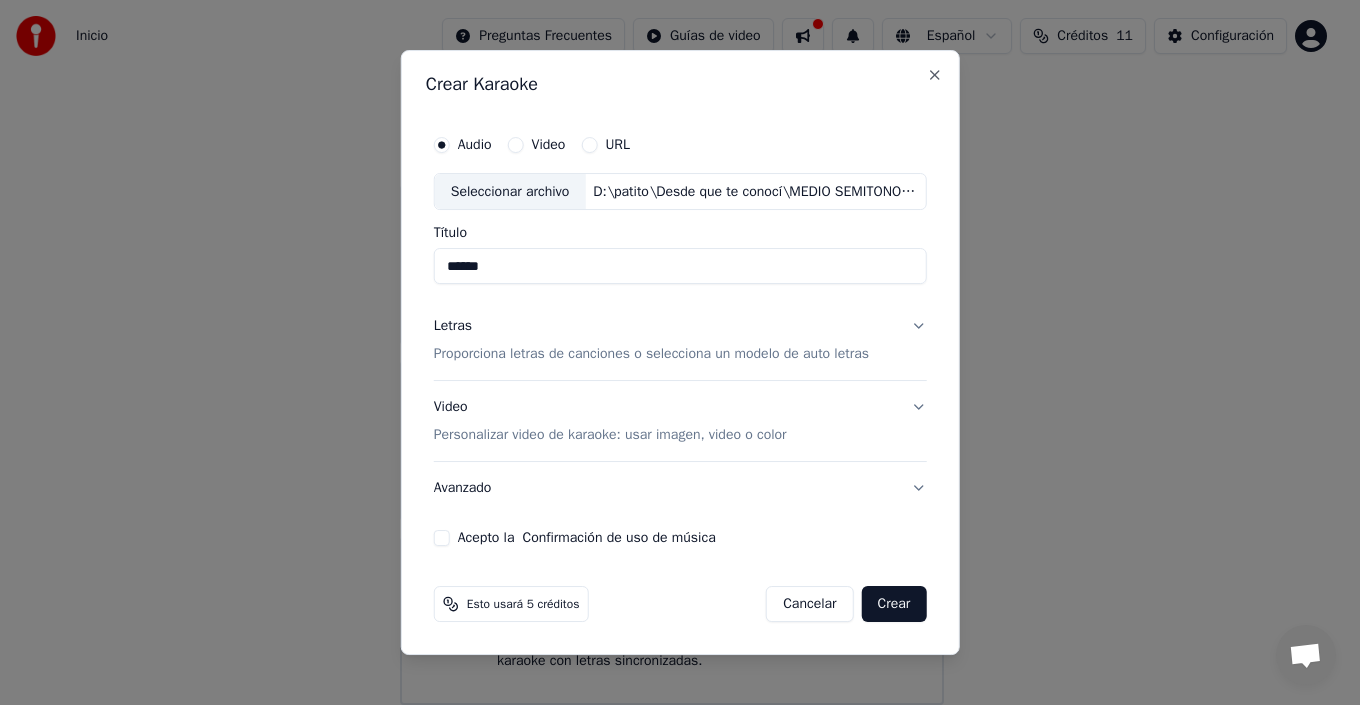 type on "*****" 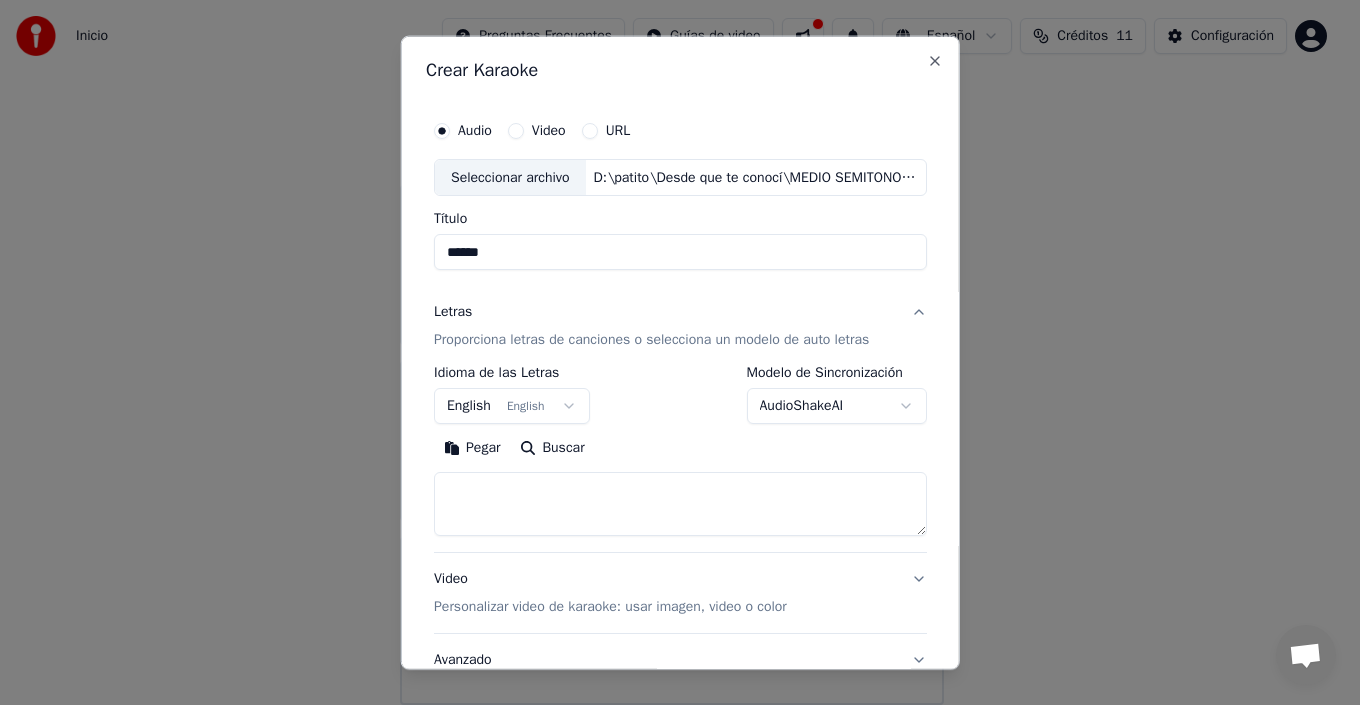 click on "English English" at bounding box center (512, 406) 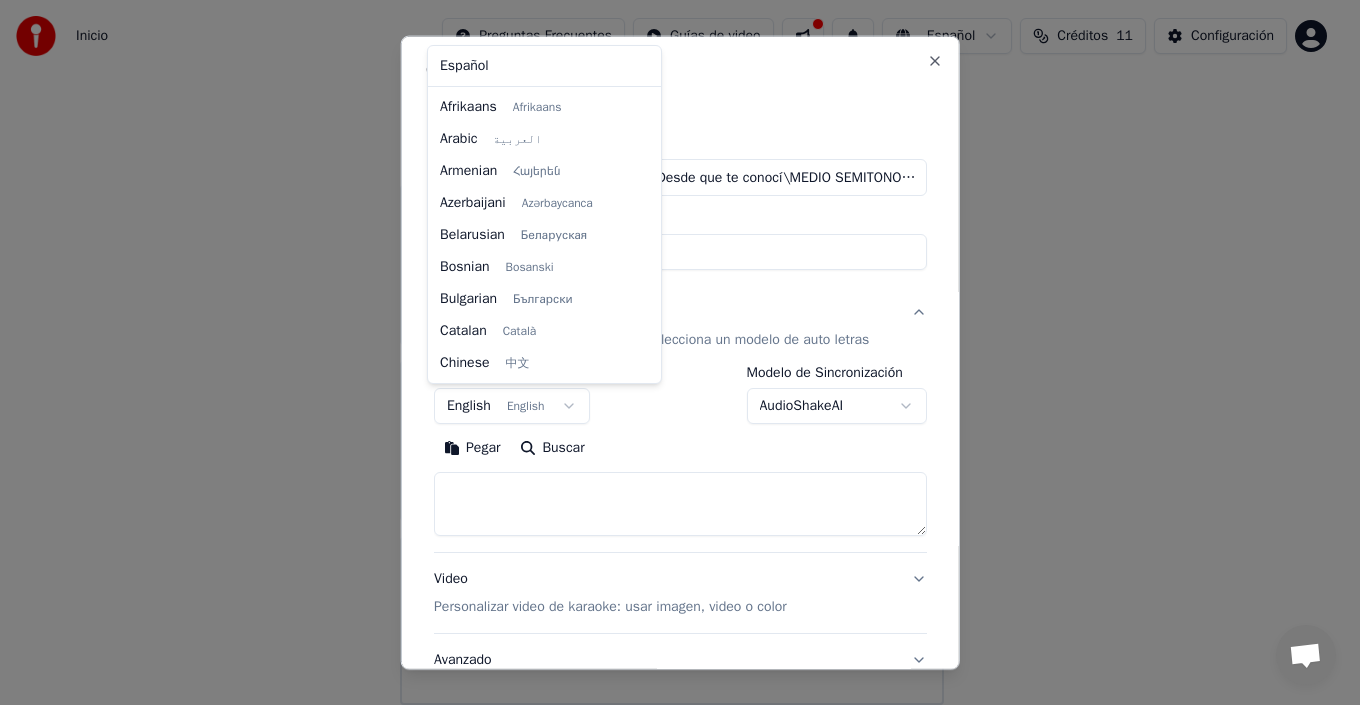 scroll, scrollTop: 160, scrollLeft: 0, axis: vertical 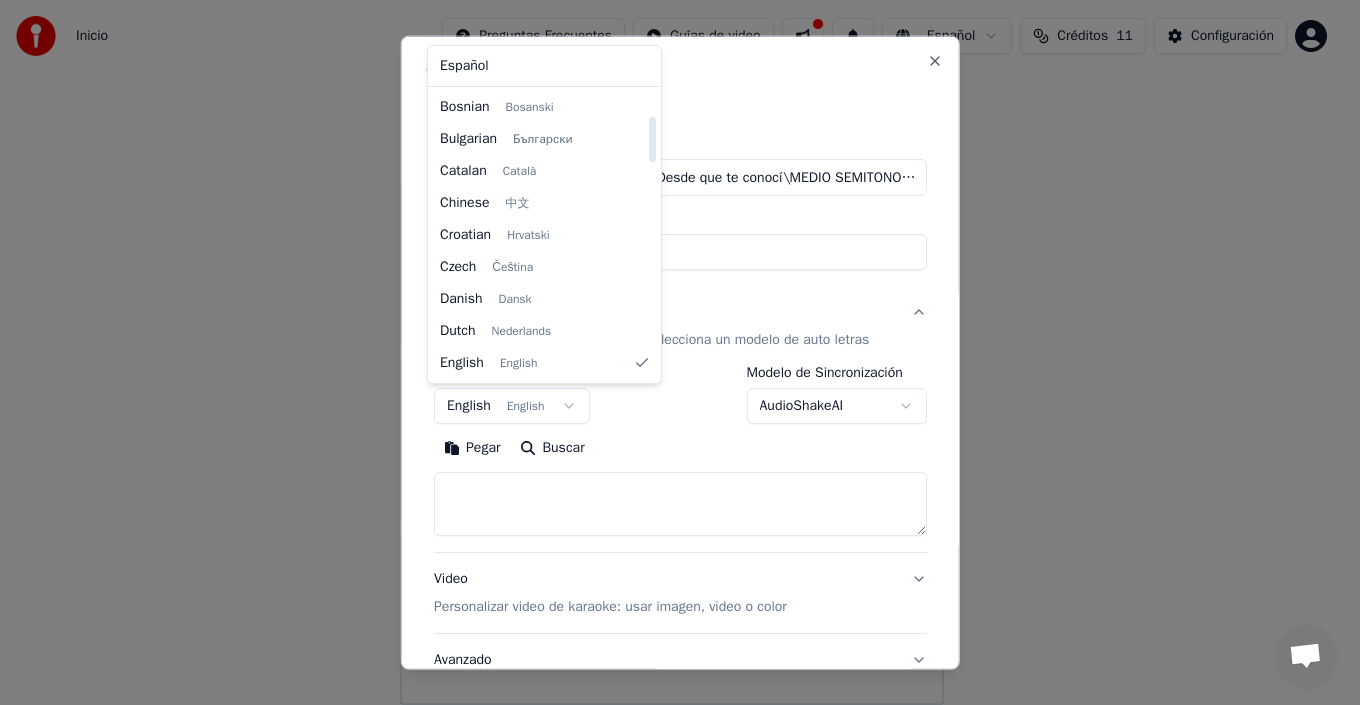 select on "**" 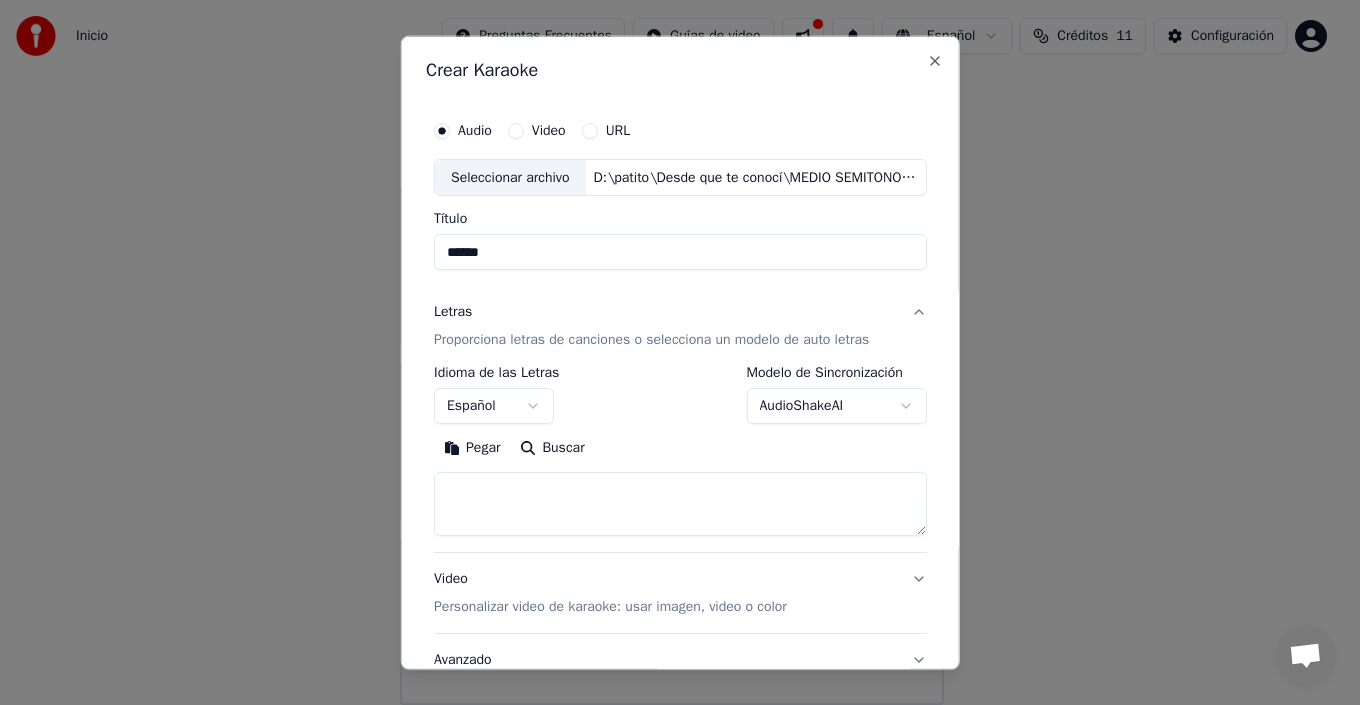 click at bounding box center (680, 504) 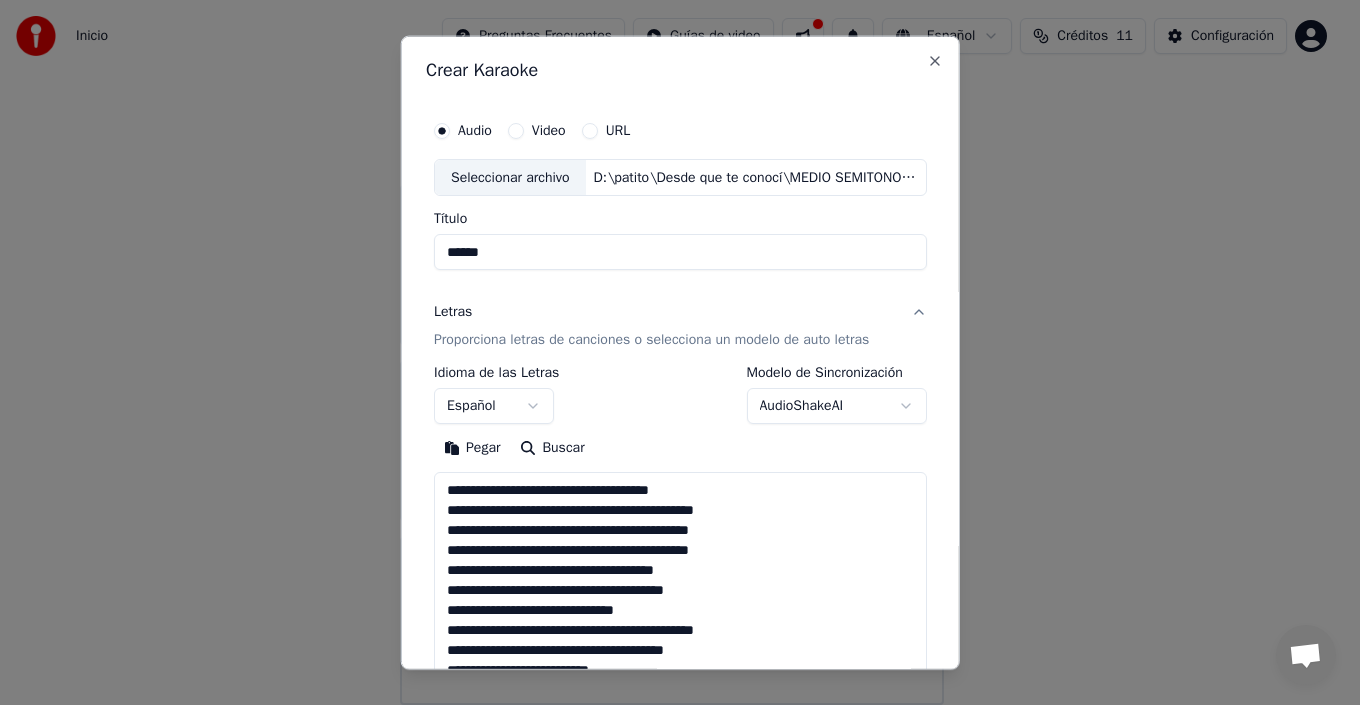 scroll, scrollTop: 745, scrollLeft: 0, axis: vertical 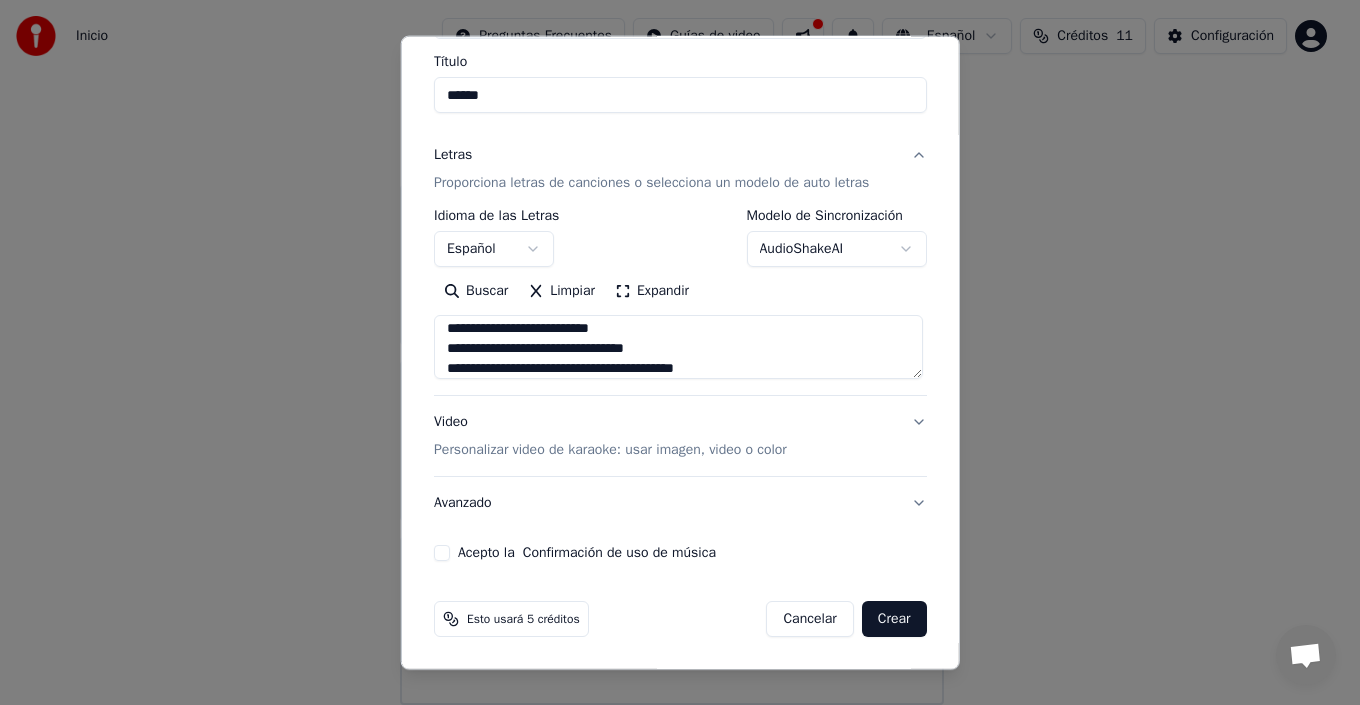 type on "**********" 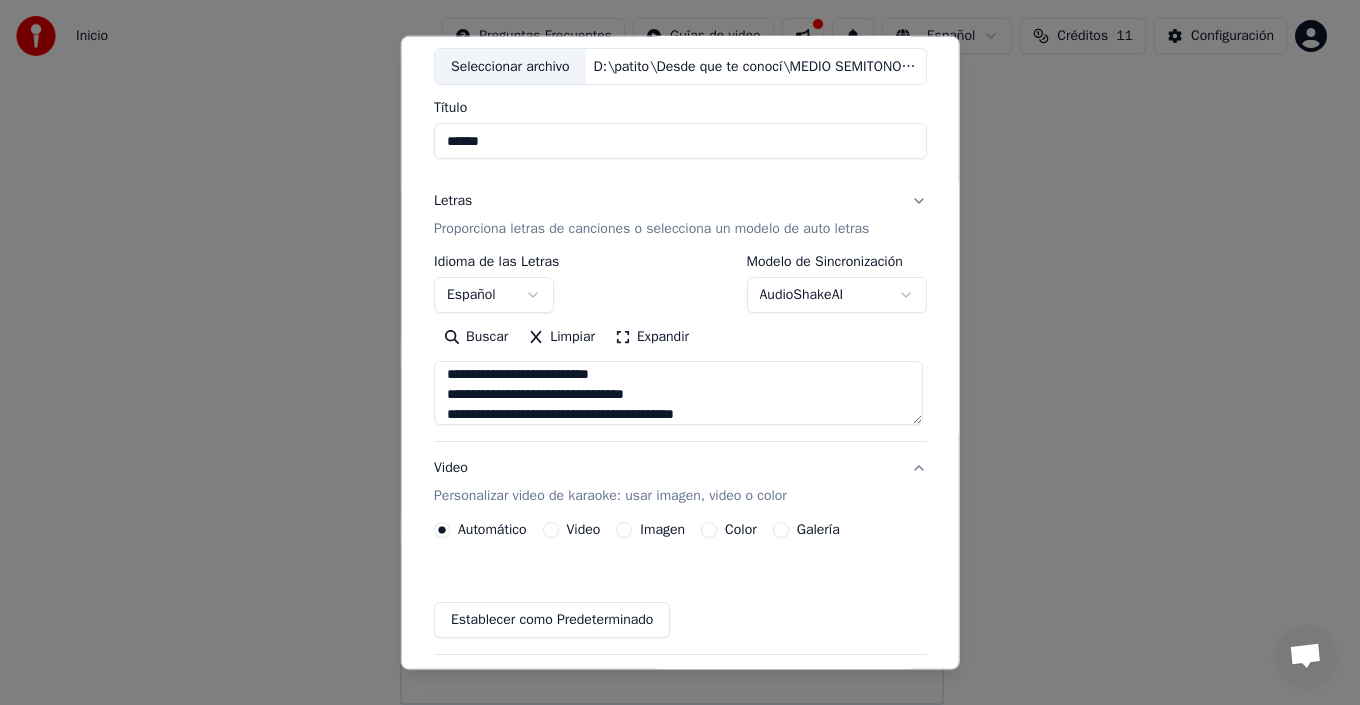 scroll, scrollTop: 103, scrollLeft: 0, axis: vertical 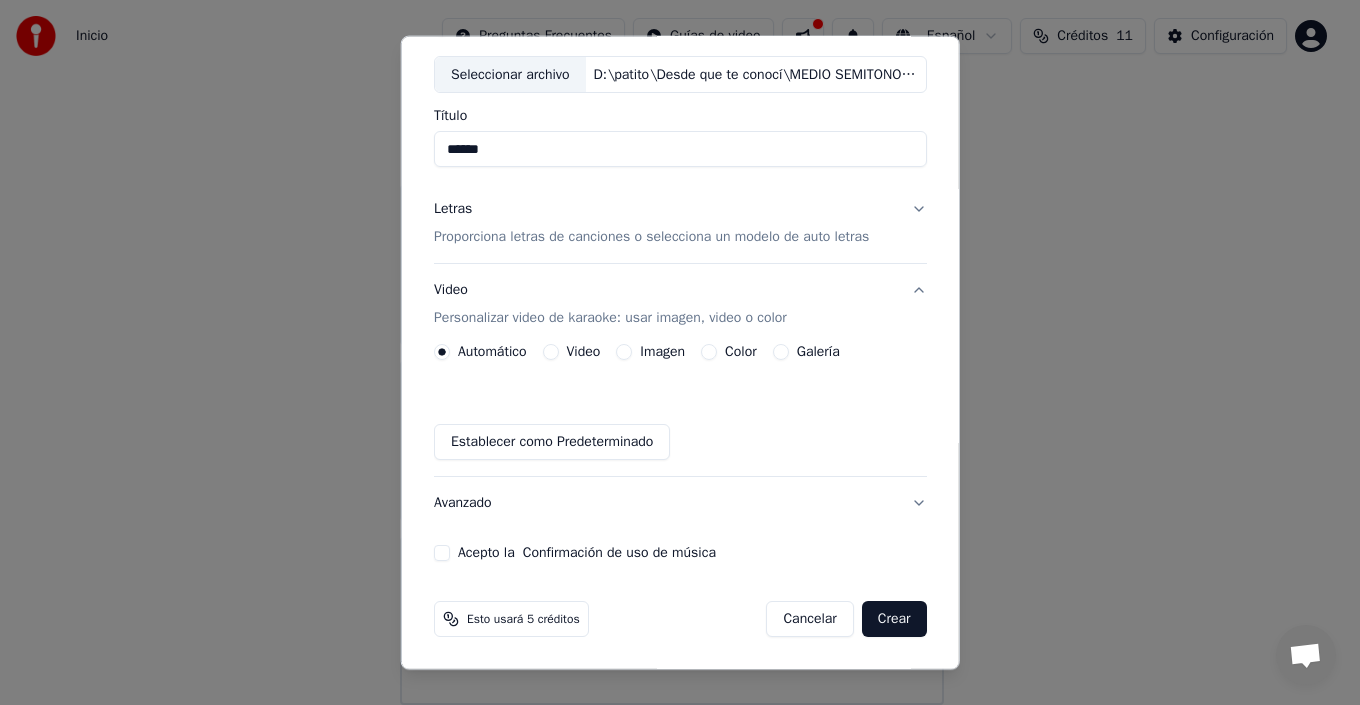 click on "Imagen" at bounding box center [650, 352] 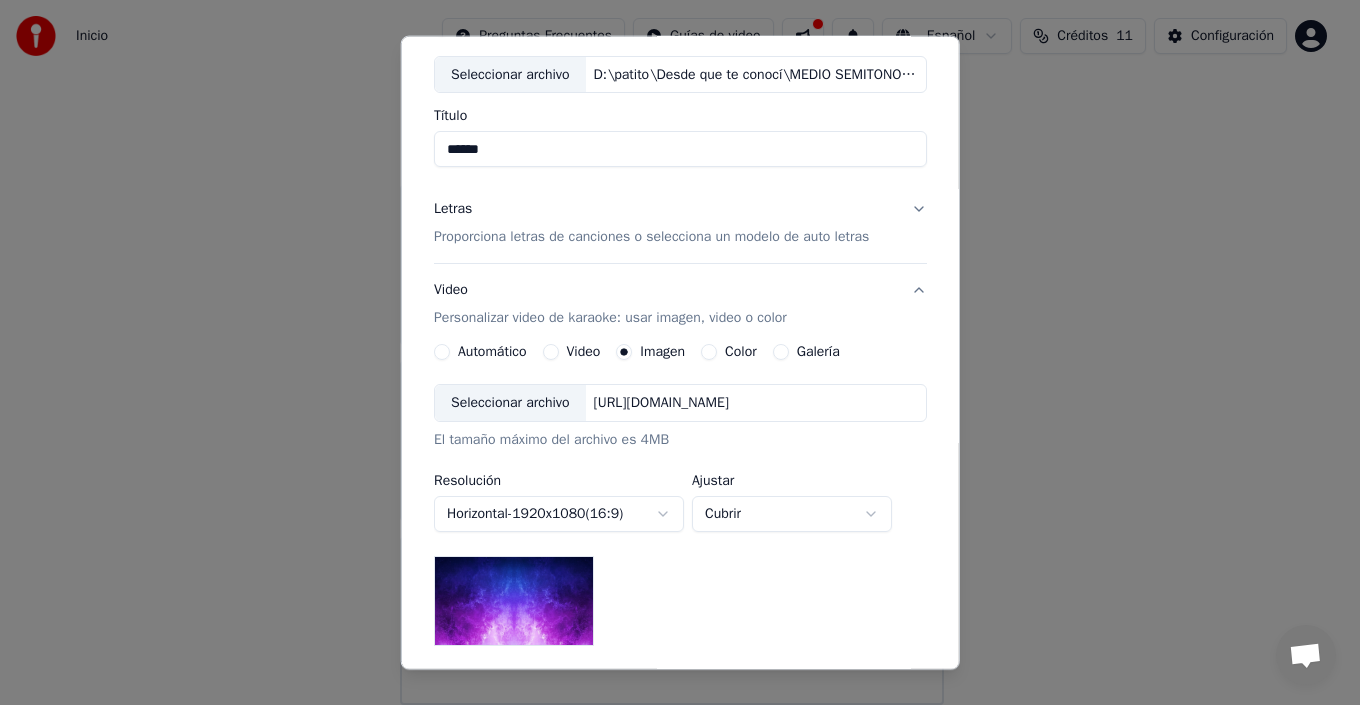 click on "Video Personalizar video de karaoke: usar imagen, video o color" at bounding box center [680, 304] 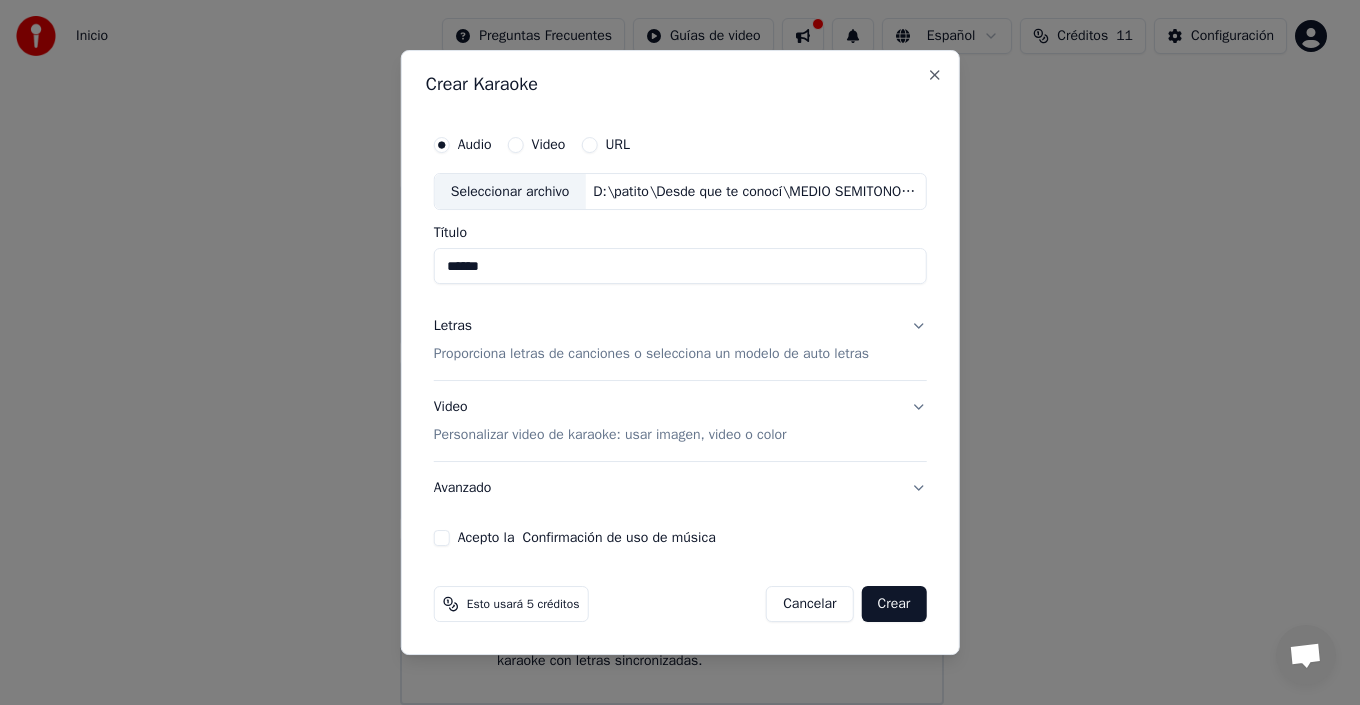 click on "Acepto la   Confirmación de uso de música" at bounding box center (442, 538) 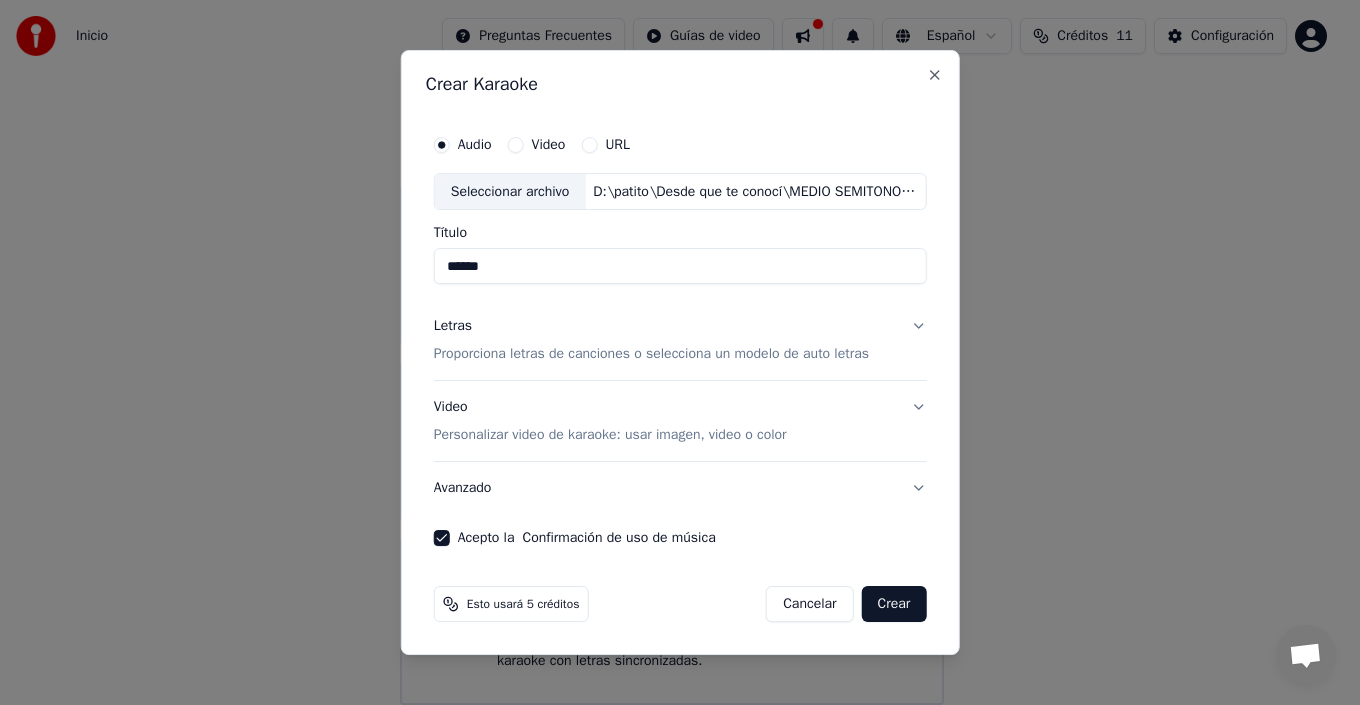 click on "Crear" at bounding box center [894, 604] 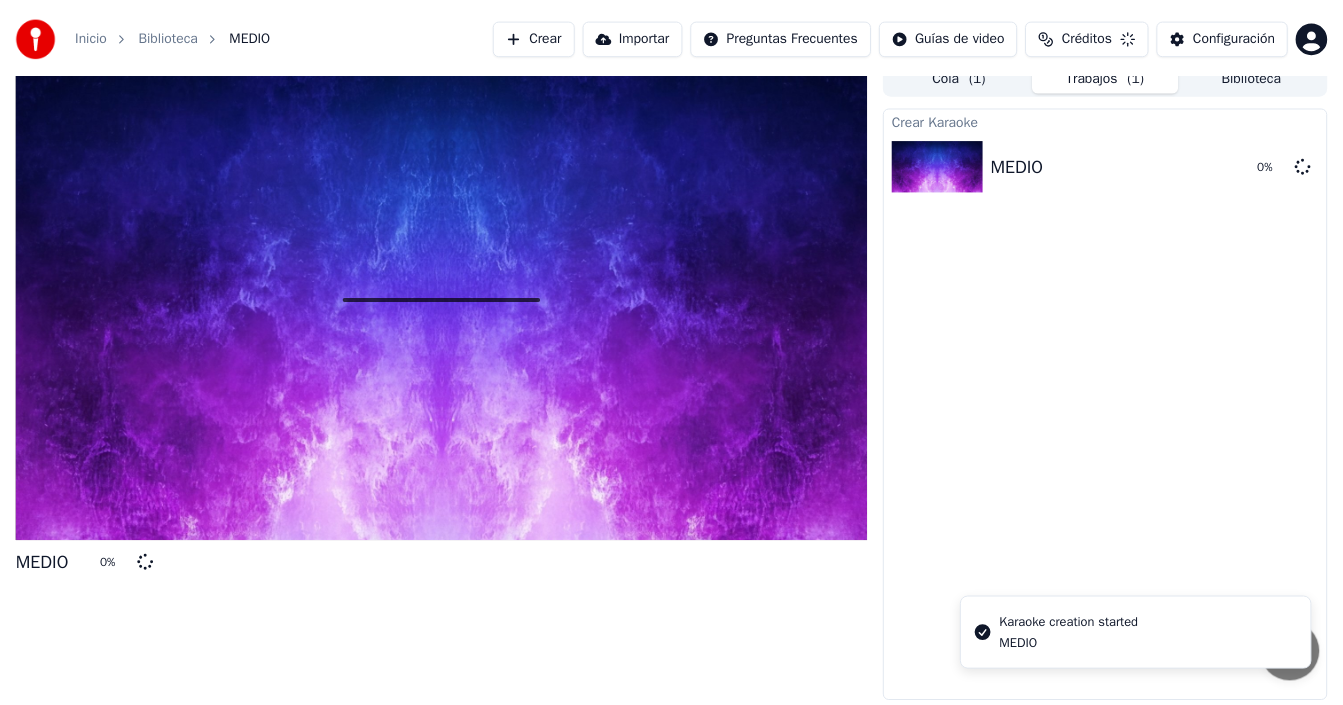 scroll, scrollTop: 14, scrollLeft: 0, axis: vertical 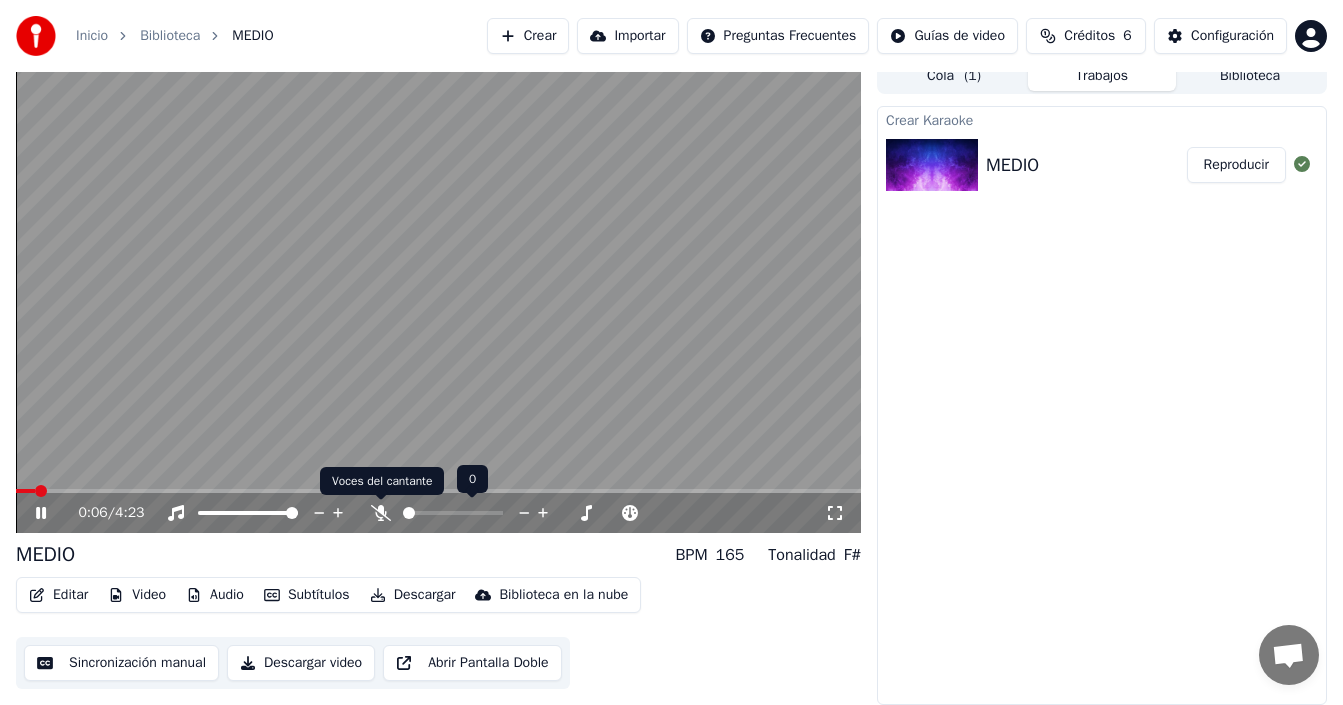 click 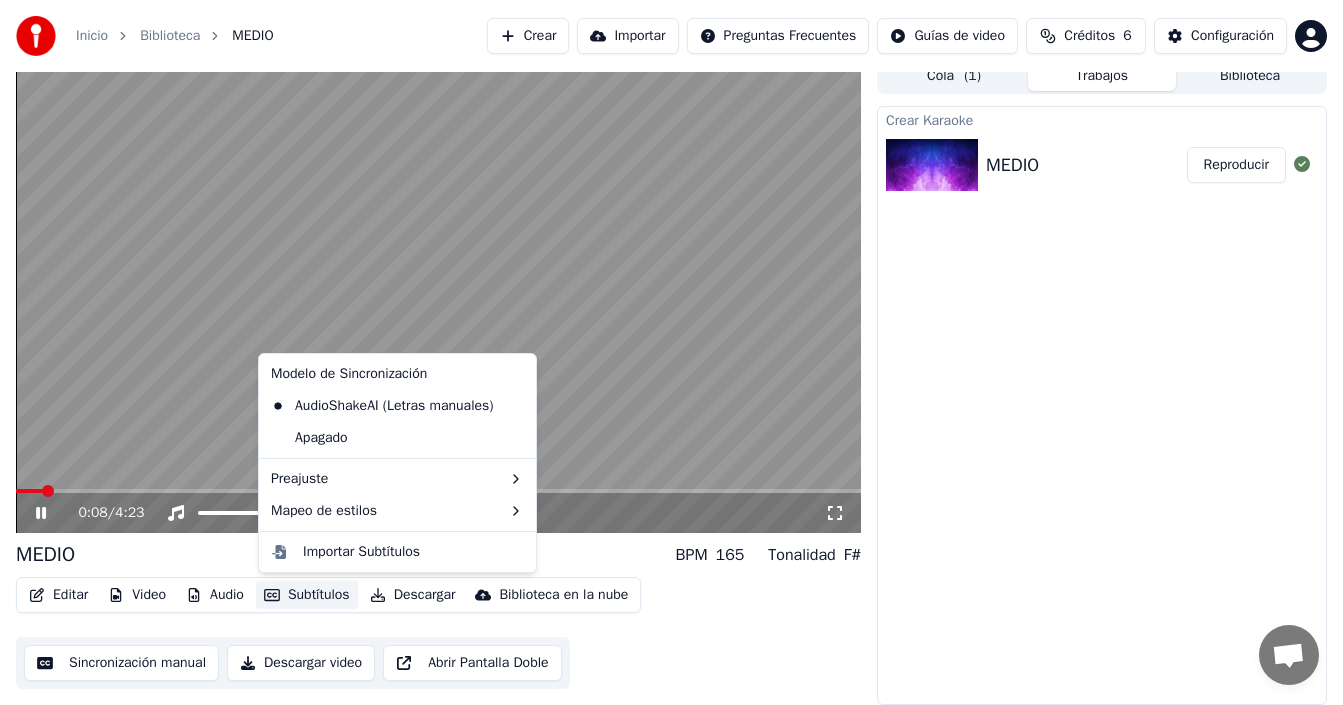 click on "Subtítulos" at bounding box center [307, 595] 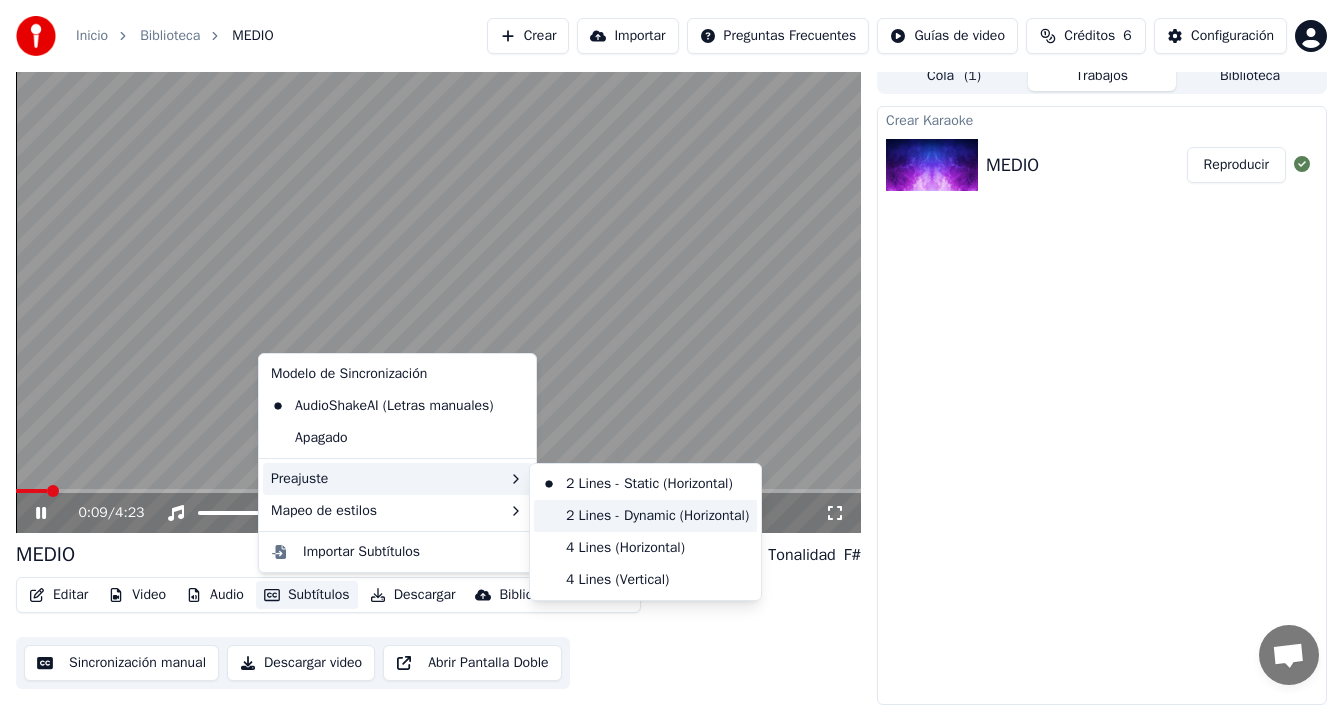 drag, startPoint x: 615, startPoint y: 522, endPoint x: 567, endPoint y: 514, distance: 48.6621 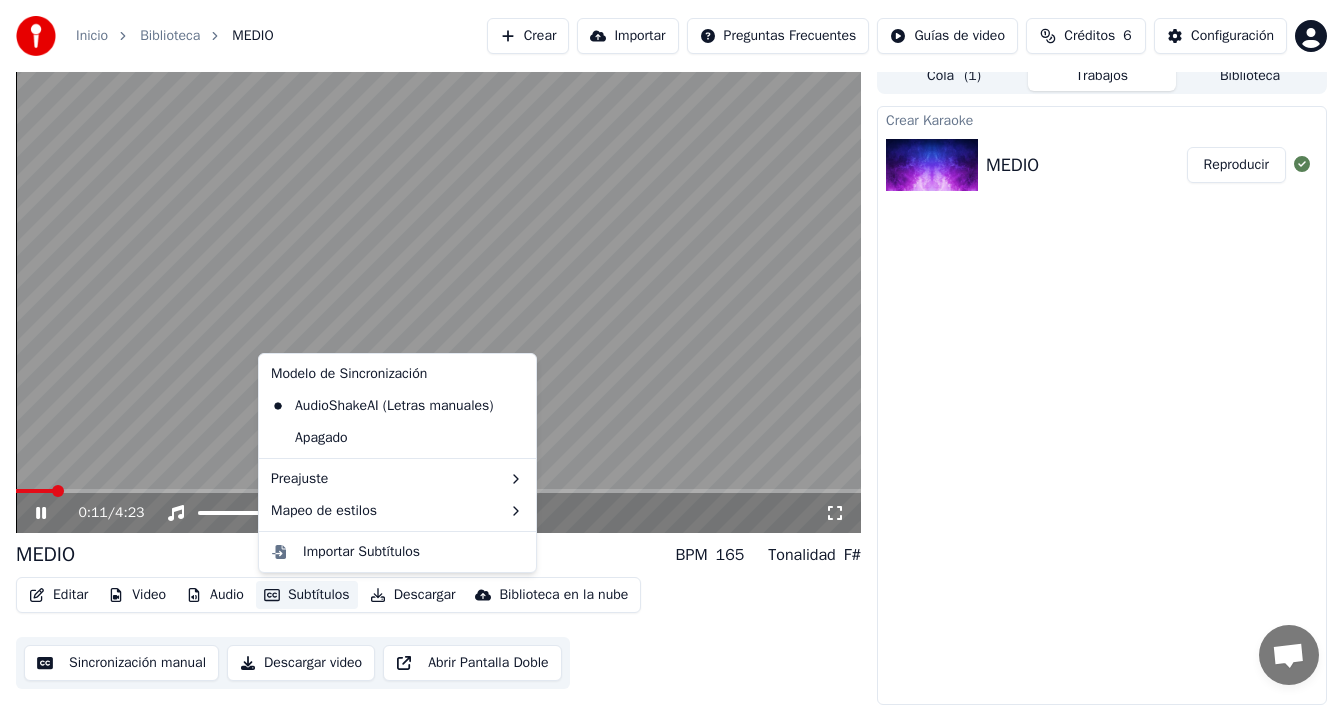 click on "Subtítulos" at bounding box center [307, 595] 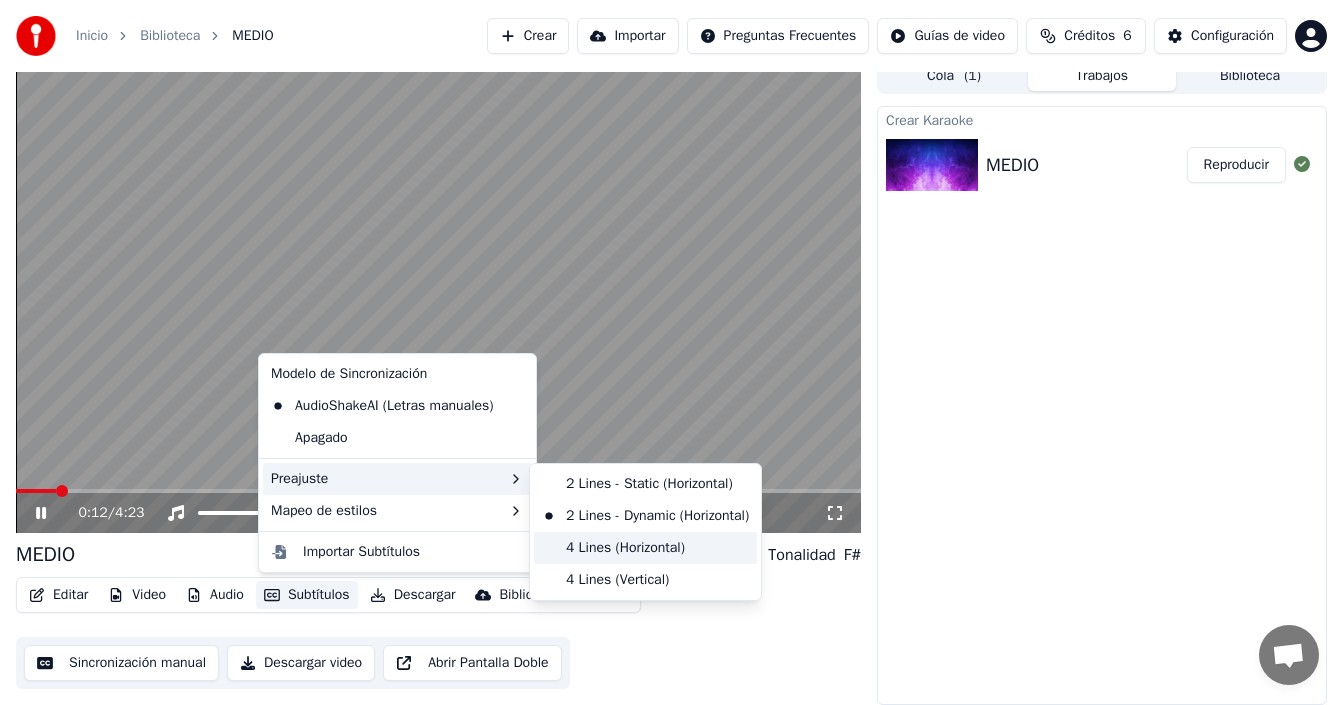 click on "4 Lines (Horizontal)" at bounding box center (645, 548) 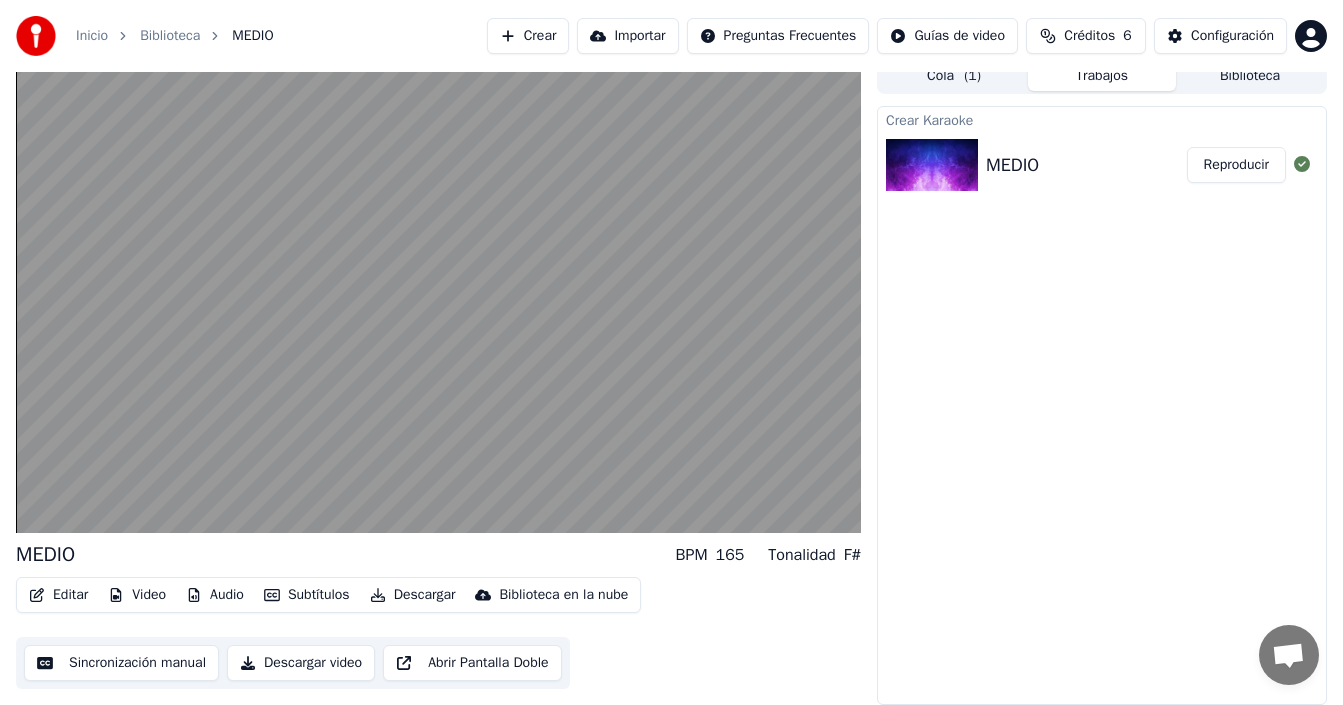 click on "Subtítulos" at bounding box center [307, 595] 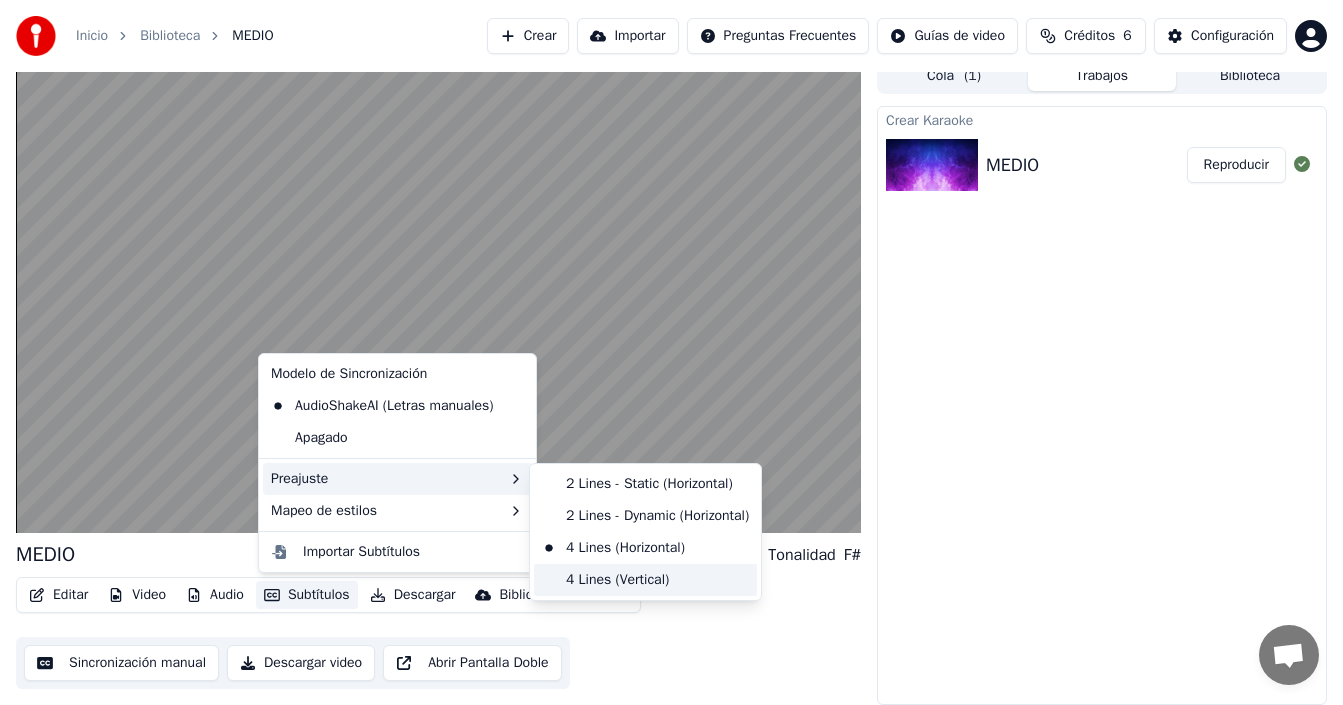click on "4 Lines (Vertical)" at bounding box center [645, 580] 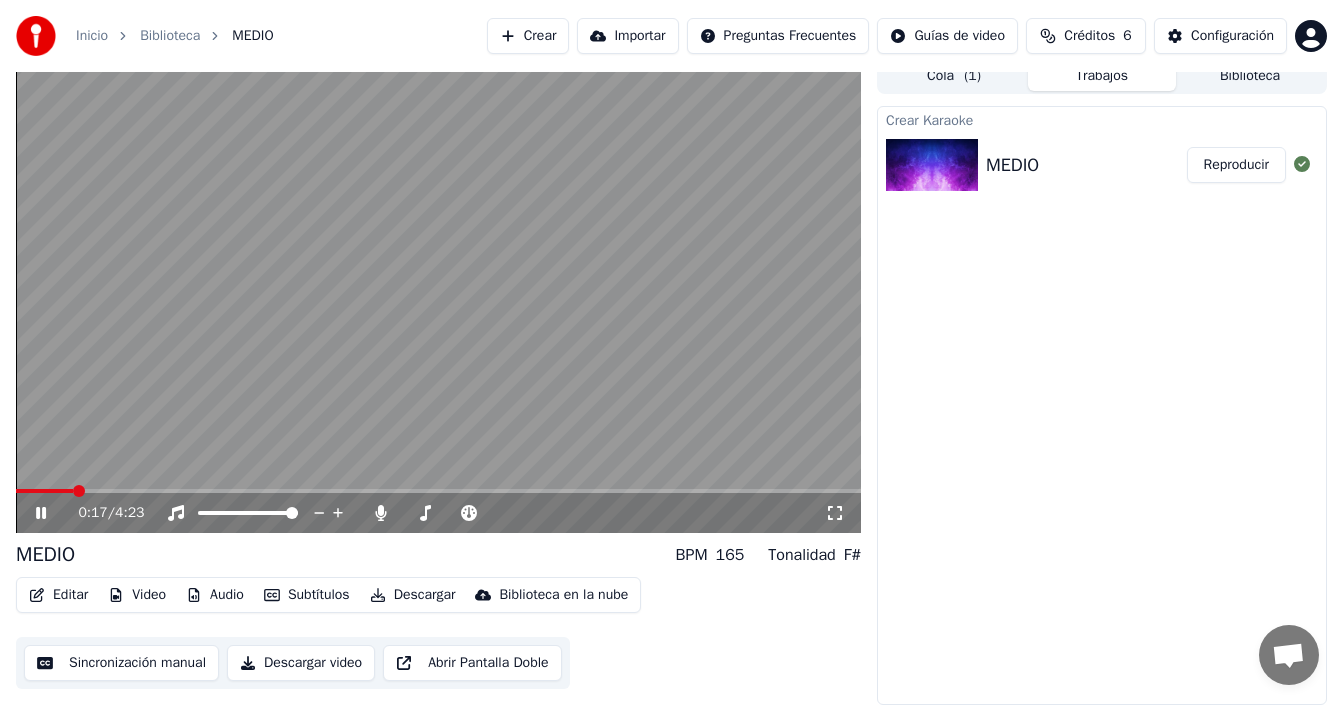 click at bounding box center [44, 491] 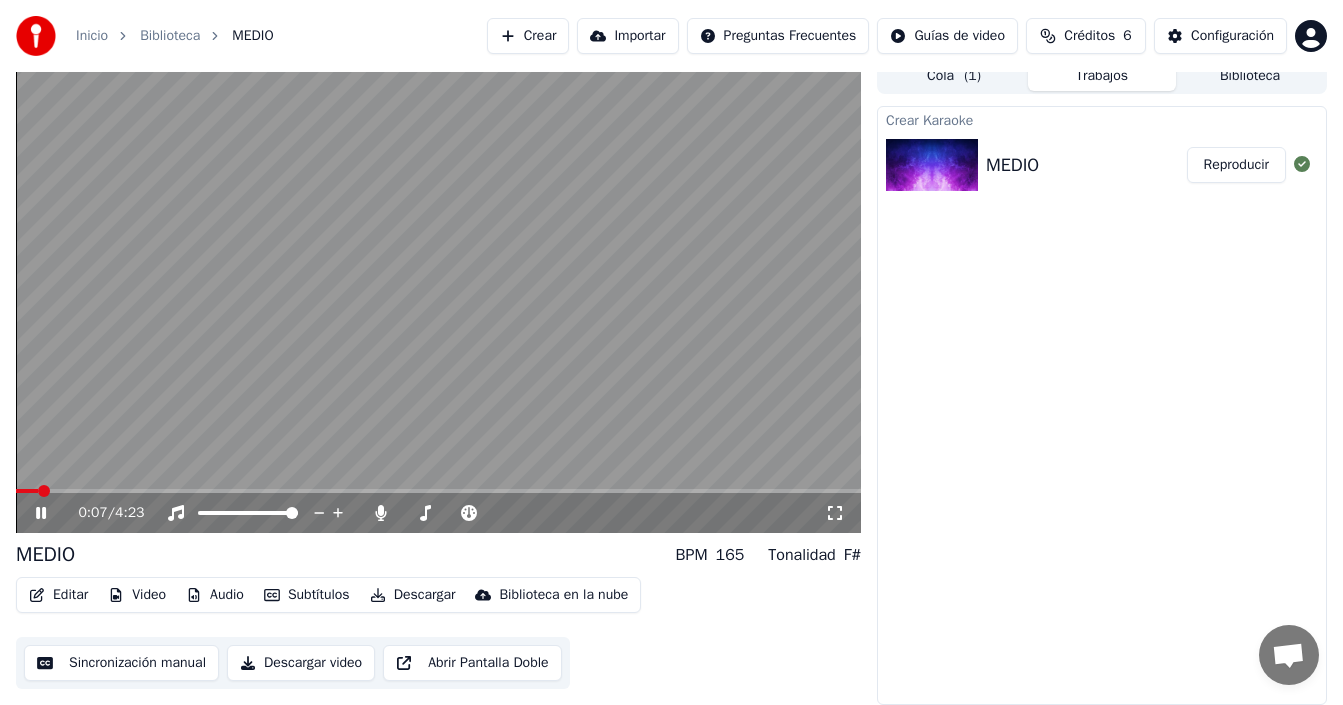 click at bounding box center [438, 295] 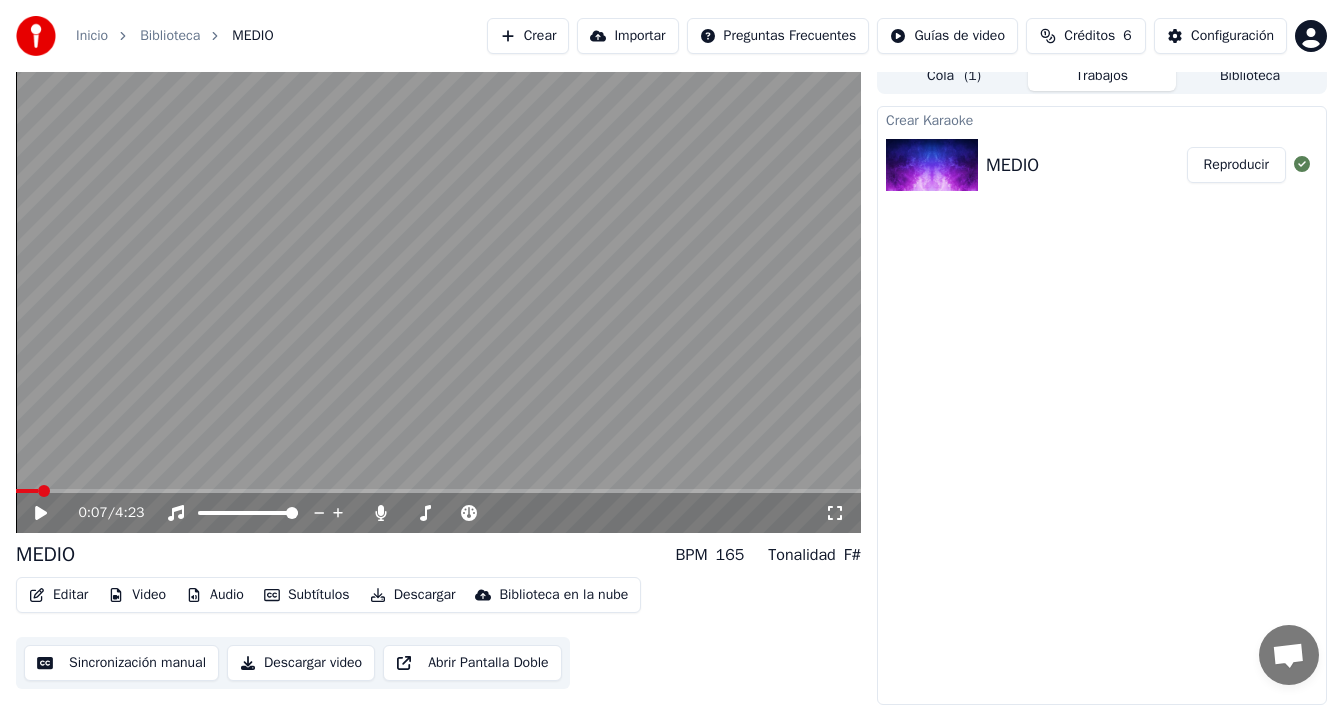 click at bounding box center [27, 491] 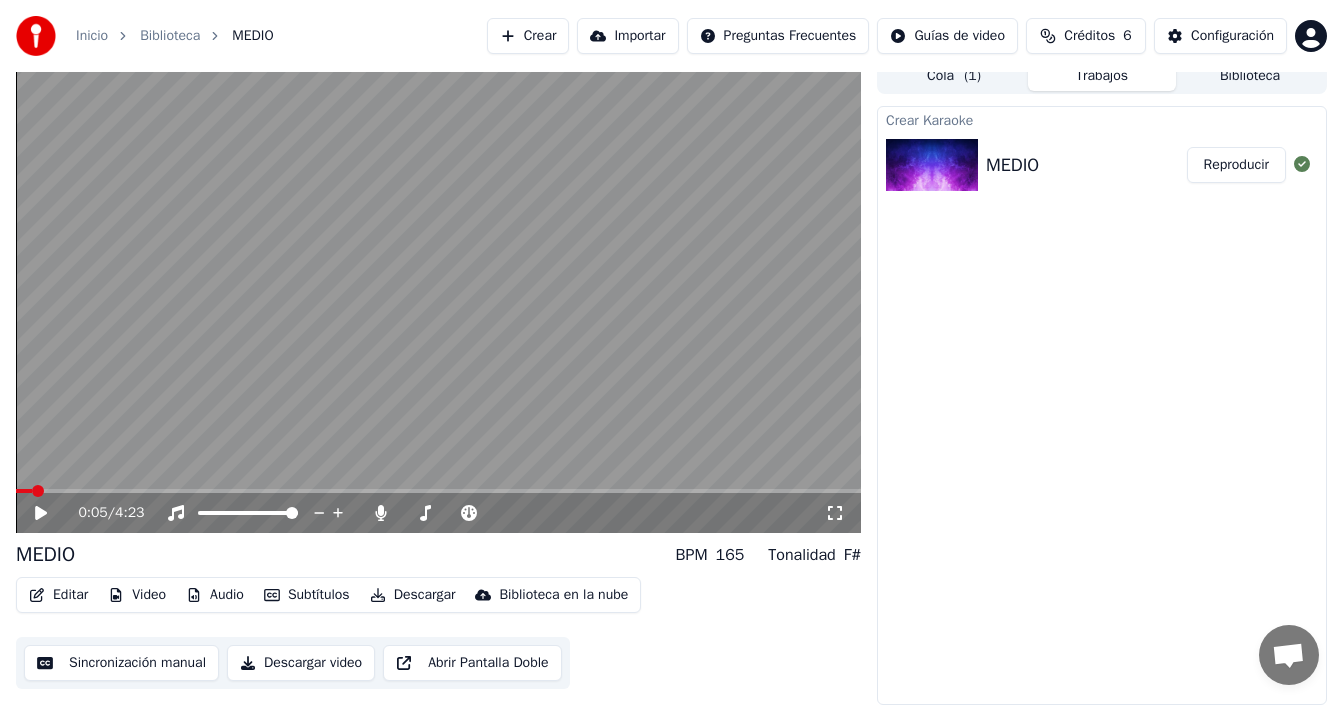 click 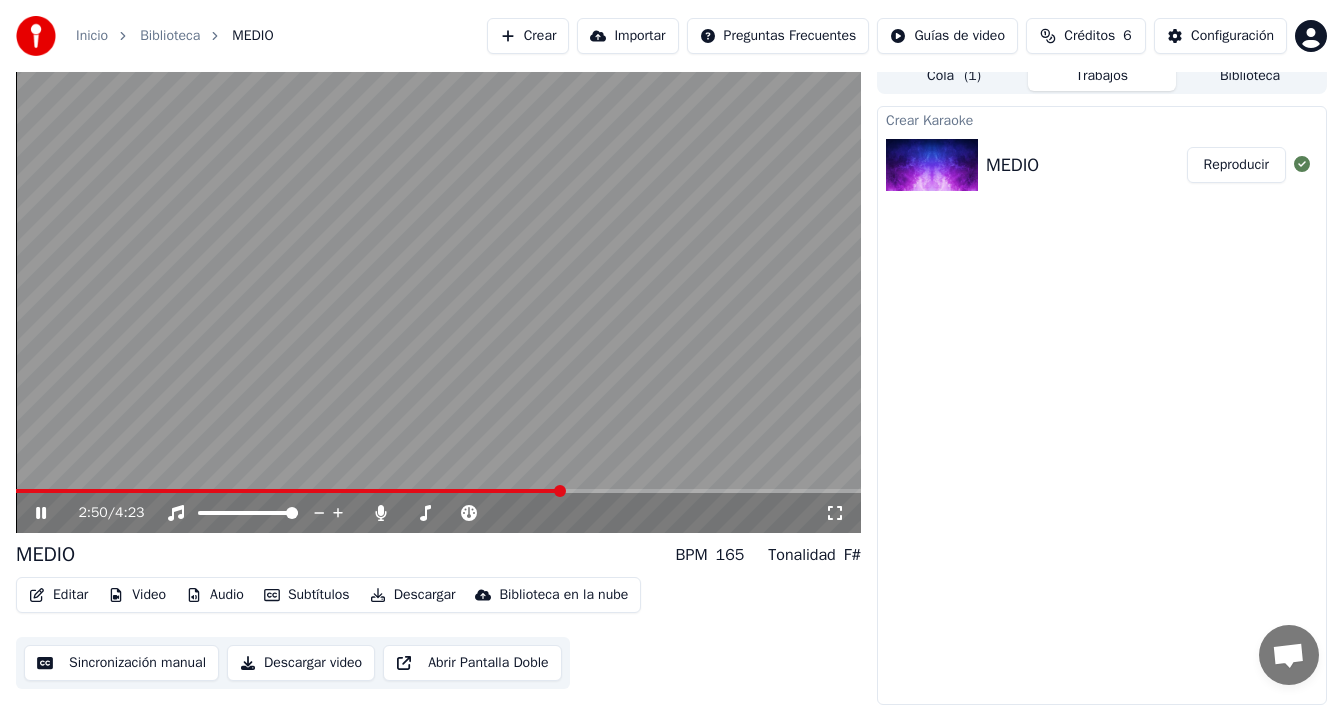 click 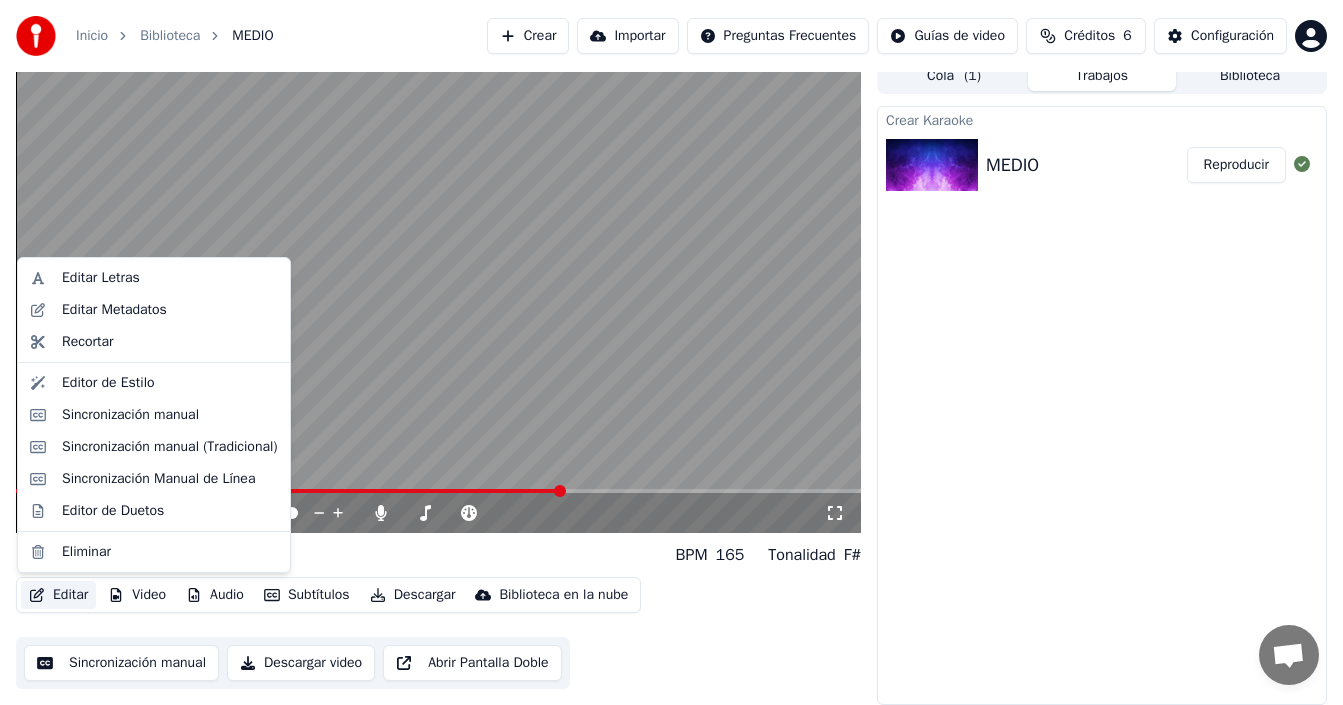 click on "Editar" at bounding box center (58, 595) 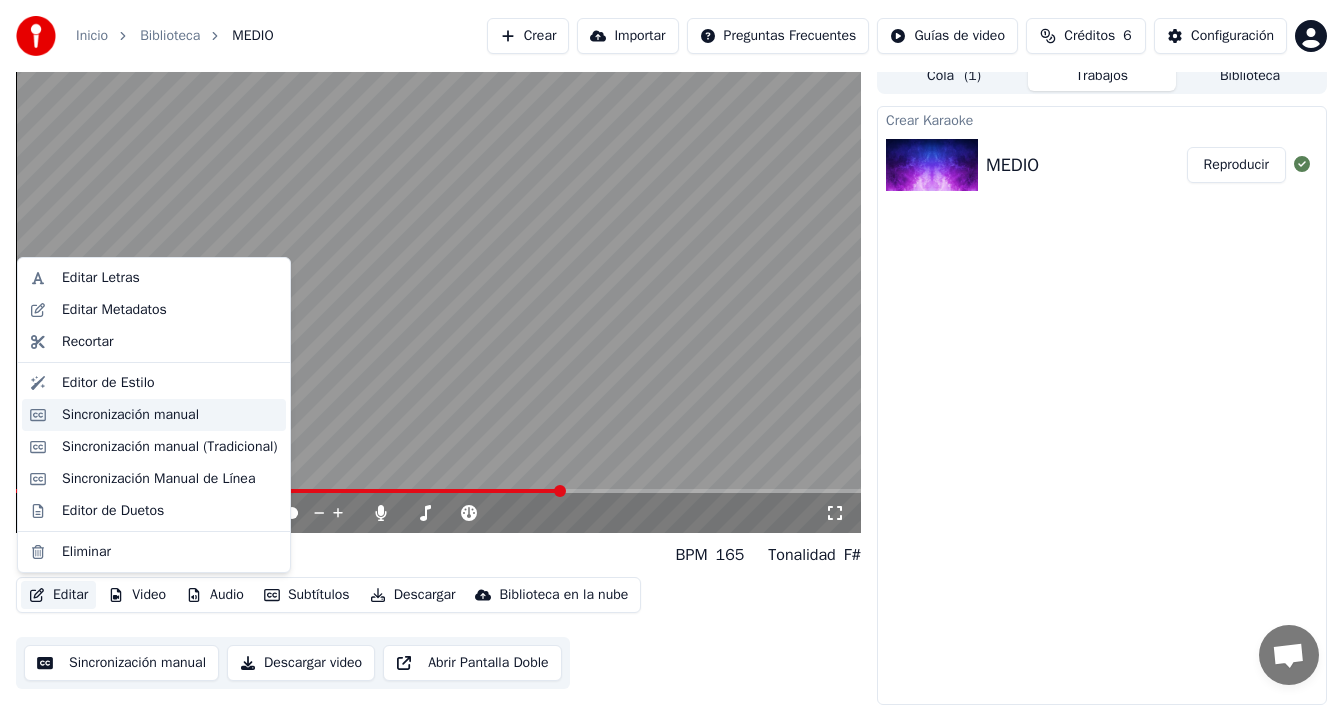 click on "Sincronización manual" at bounding box center (130, 415) 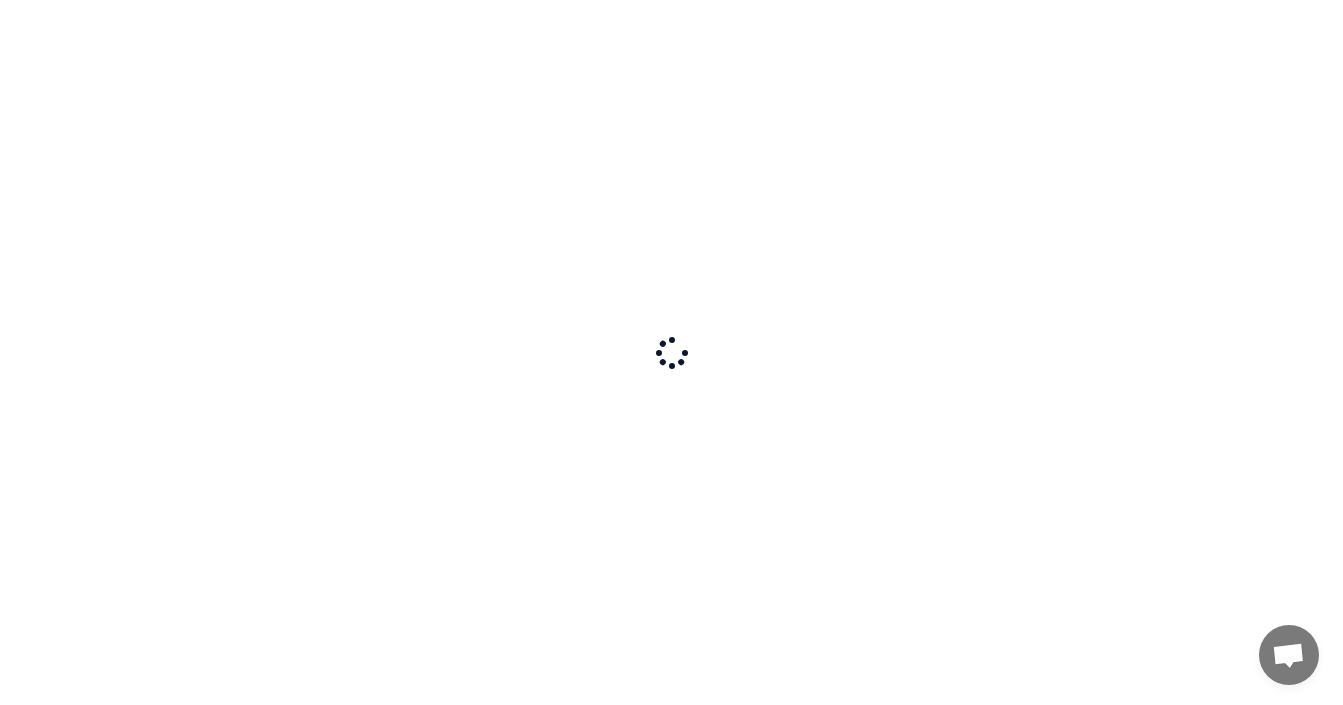 scroll, scrollTop: 0, scrollLeft: 0, axis: both 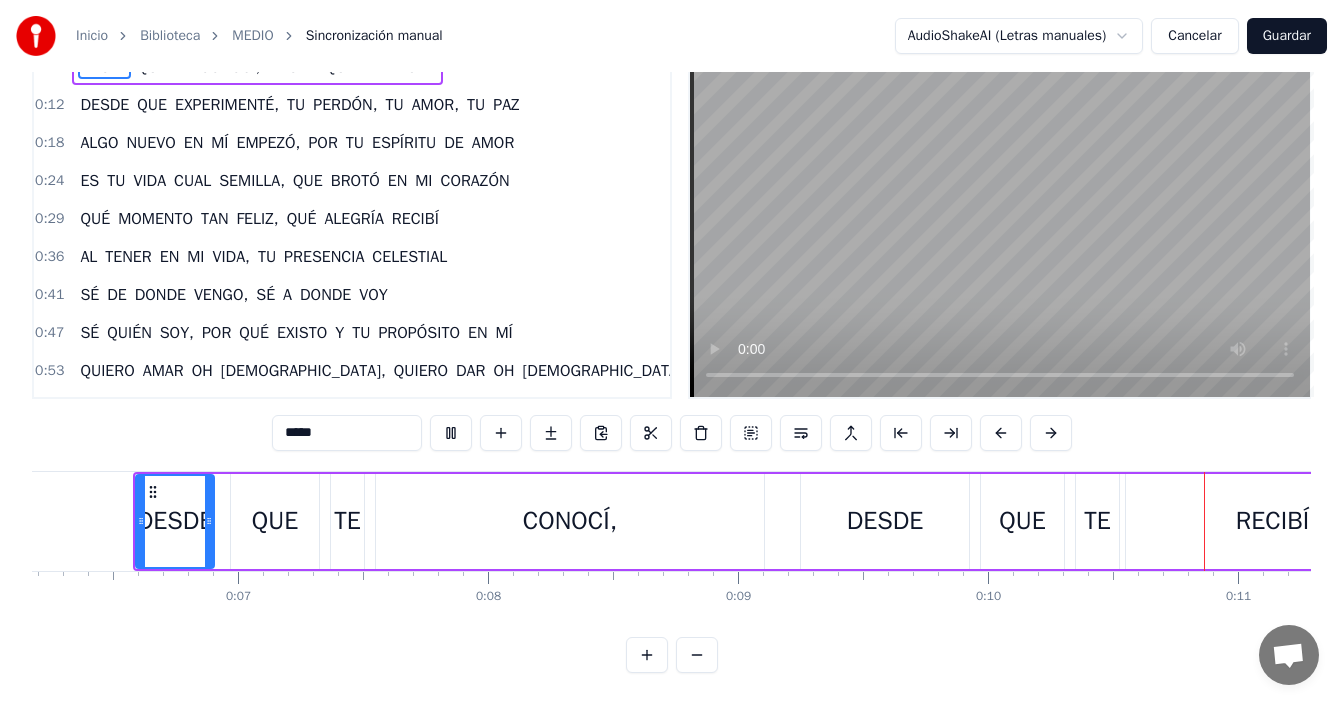 click at bounding box center (697, 655) 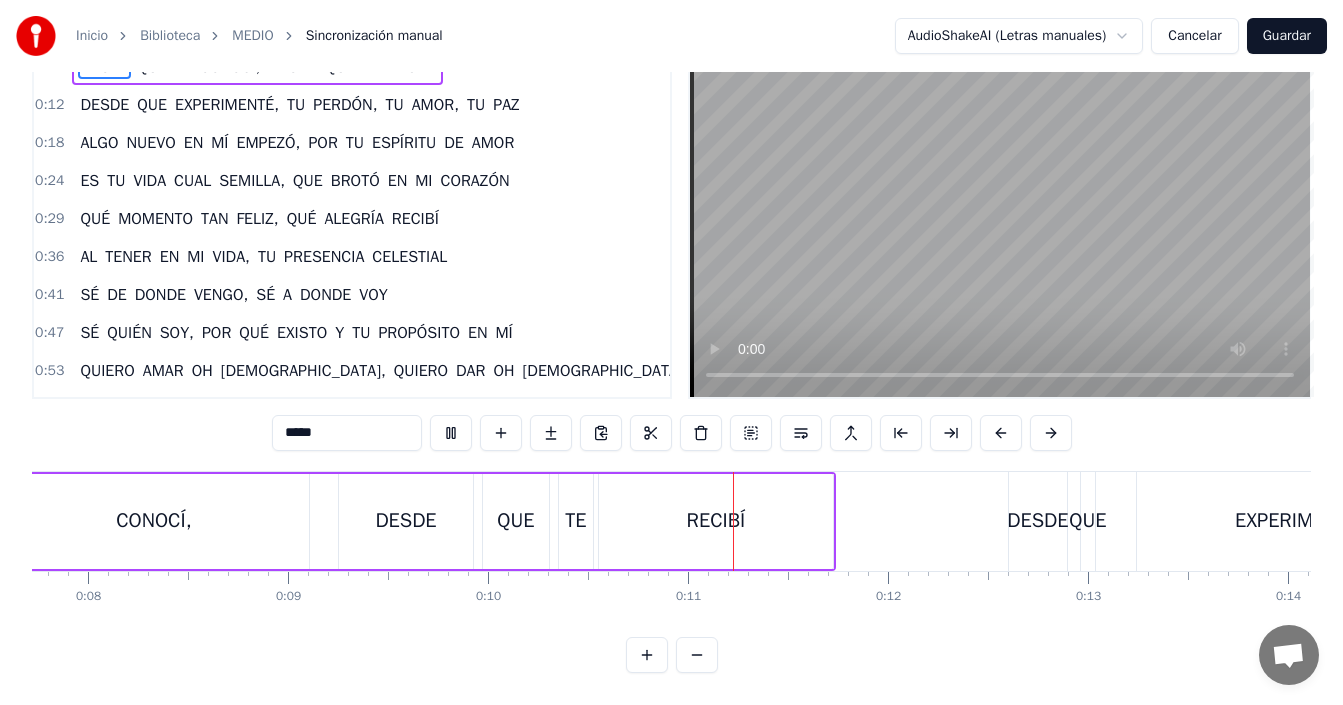 click at bounding box center [697, 655] 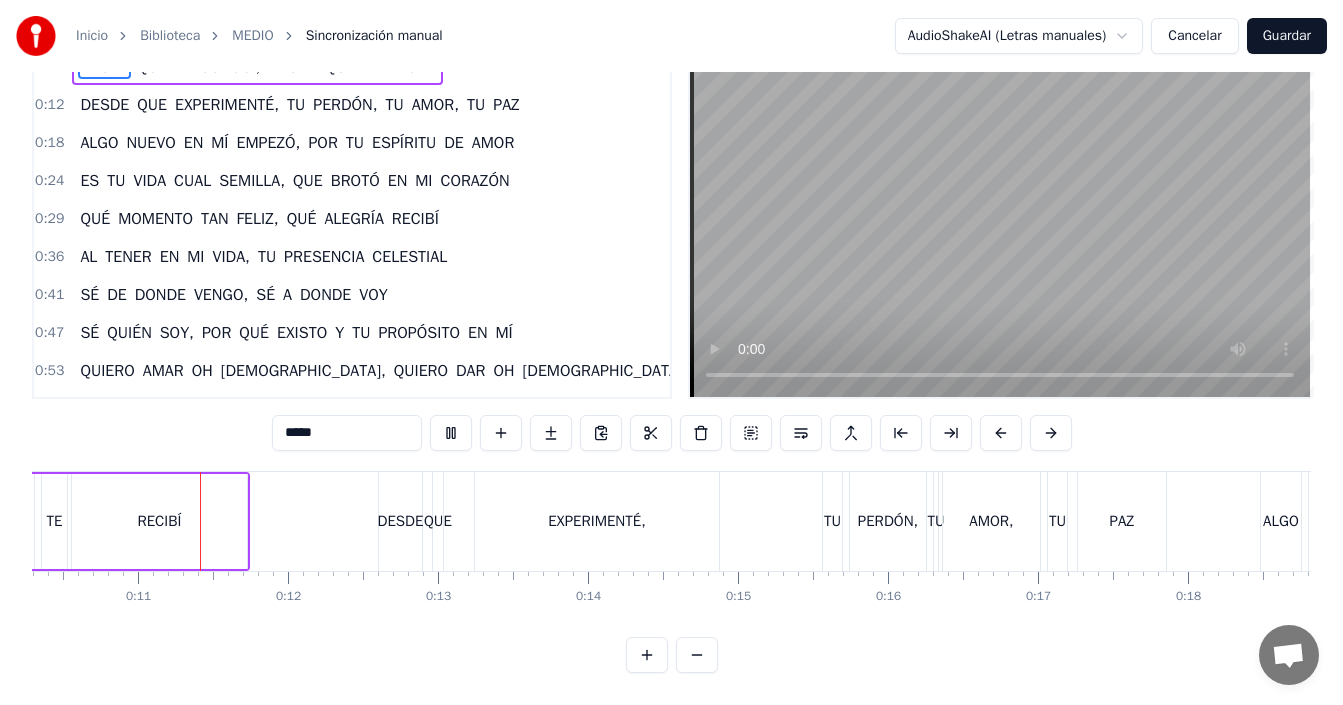 click at bounding box center [697, 655] 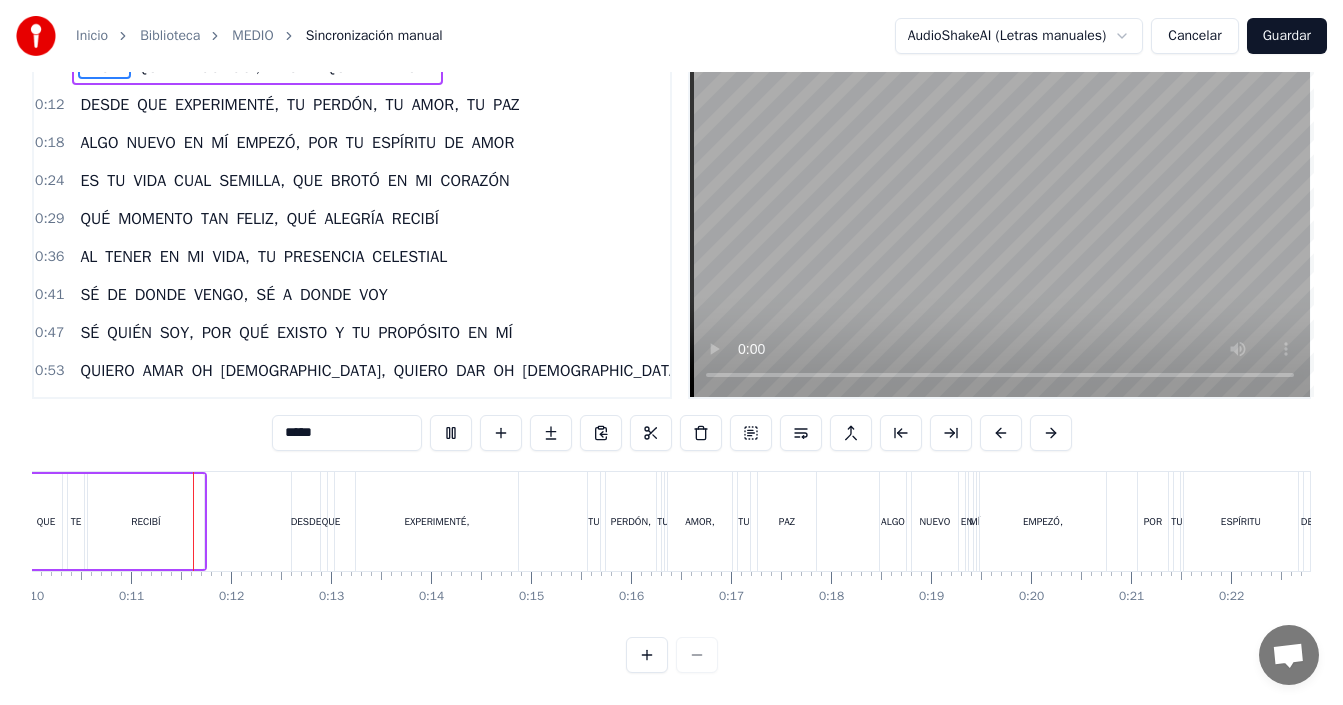 click at bounding box center [672, 655] 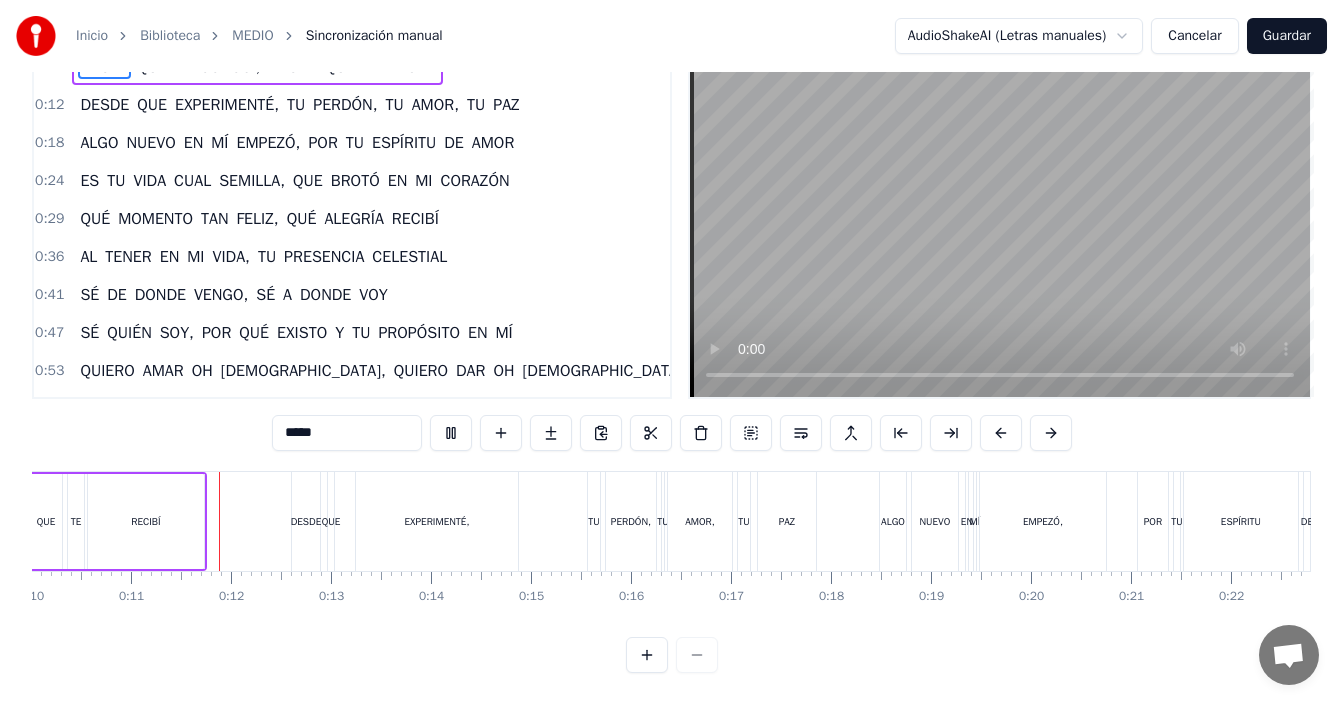 click at bounding box center (672, 655) 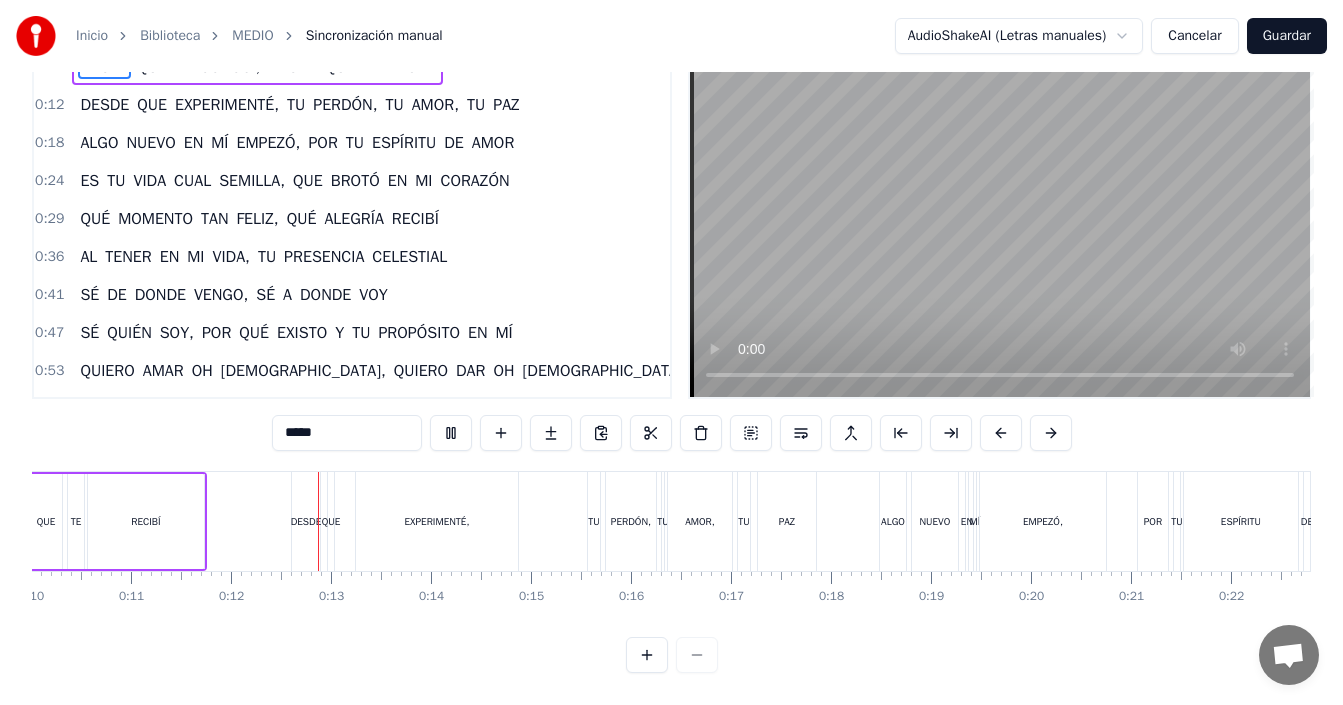 drag, startPoint x: 705, startPoint y: 649, endPoint x: 762, endPoint y: 612, distance: 67.95587 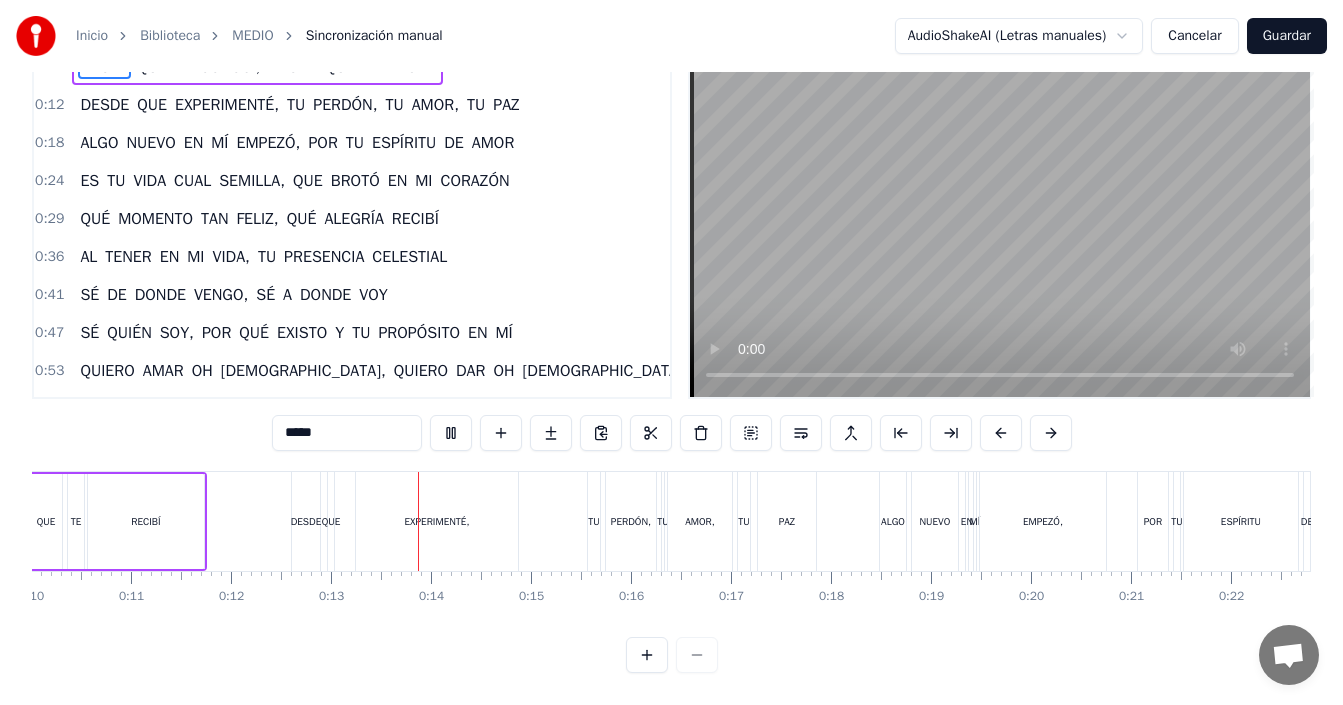click on "0:06 DESDE QUE TE CONOCÍ, DESDE QUE TE RECIBÍ 0:12 DESDE QUE EXPERIMENTÉ, TU PERDÓN, TU AMOR, TU PAZ 0:18 ALGO NUEVO EN MÍ EMPEZÓ, POR TU [PERSON_NAME] 0:24 ES TU VIDA CUAL [PERSON_NAME], QUE BROTÓ EN MI CORAZÓN 0:29 QUÉ MOMENTO TAN FELIZ, QUÉ ALEGRÍA RECIBÍ 0:36 AL TENER EN MI VIDA, TU PRESENCIA CELESTIAL 0:41 SÉ DE DONDE VENGO, SÉ A DONDE VOY 0:47 SÉ QUIÉN SOY, POR QUÉ EXISTO Y TU PROPÓSITO EN MÍ 0:53 QUIERO AMAR OH CRISTO, QUIERO DAR OH CRISTO 0:59 QUIERO SER OH CRISTO COMO TÚ 1:05 AL CAÍDO LEVANTAR, AL ENFERMO SANAR 1:11 A ÉSTE MUNDO QUE AGONIZA, TU REMEDIO ALCANZAR 1:16 QUIERO AMAR OH CRISTO, QUIERO DAR OH CRISTO 1:22 QUIERO SER OH [PERSON_NAME] COMO TÚ 1:28 AL CAÍDO LEVANTAR, AL ENFERMO SANAR 1:34 A ÉSTE MUNDO QUE AGONIZA, TU REMEDIO ALCANZAR 2:03 AHORA QUE VIVES EN MÍ, AHORA QUE TE PUEDO OÍR 2:09 AHORA QUE CRECE EN MÍ, TU PERSONA SIN IGUAL 2:15 QUIERO DEJAR QUE SEAS TÚ, PARA QUE NO SEA YO 2:21 EL QUE MANDA, AL QUE VEAN, PUES A TI, EN MÍ HAN DE VER 2:26 CORRERÉ HASTA ALCANZAR, LA Y" at bounding box center [671, 359] 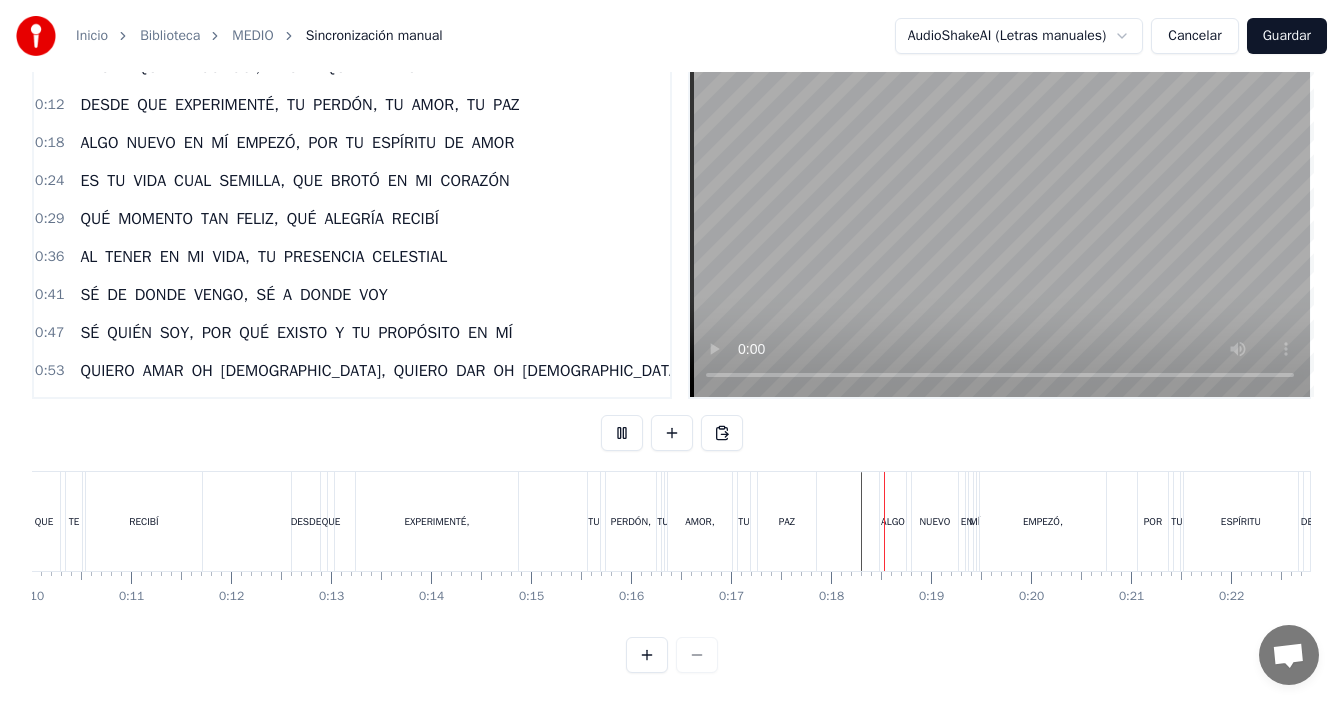 type 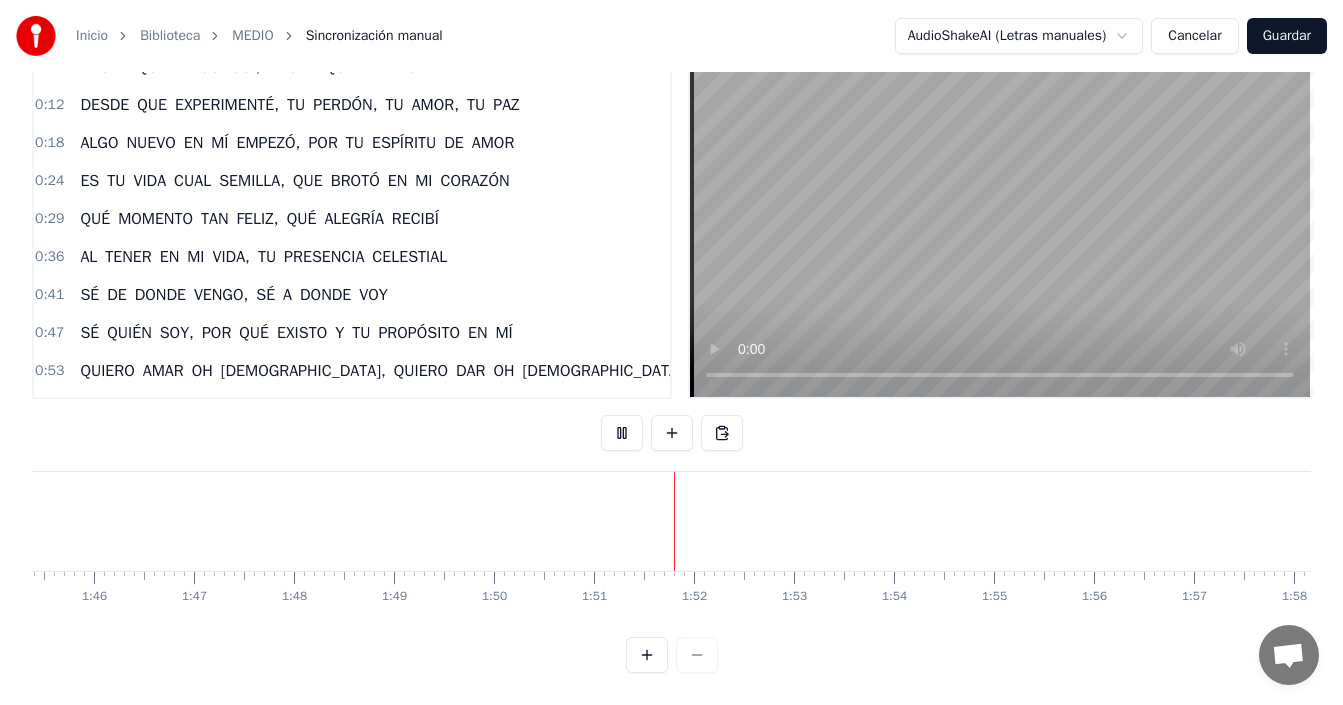 scroll, scrollTop: 0, scrollLeft: 11667, axis: horizontal 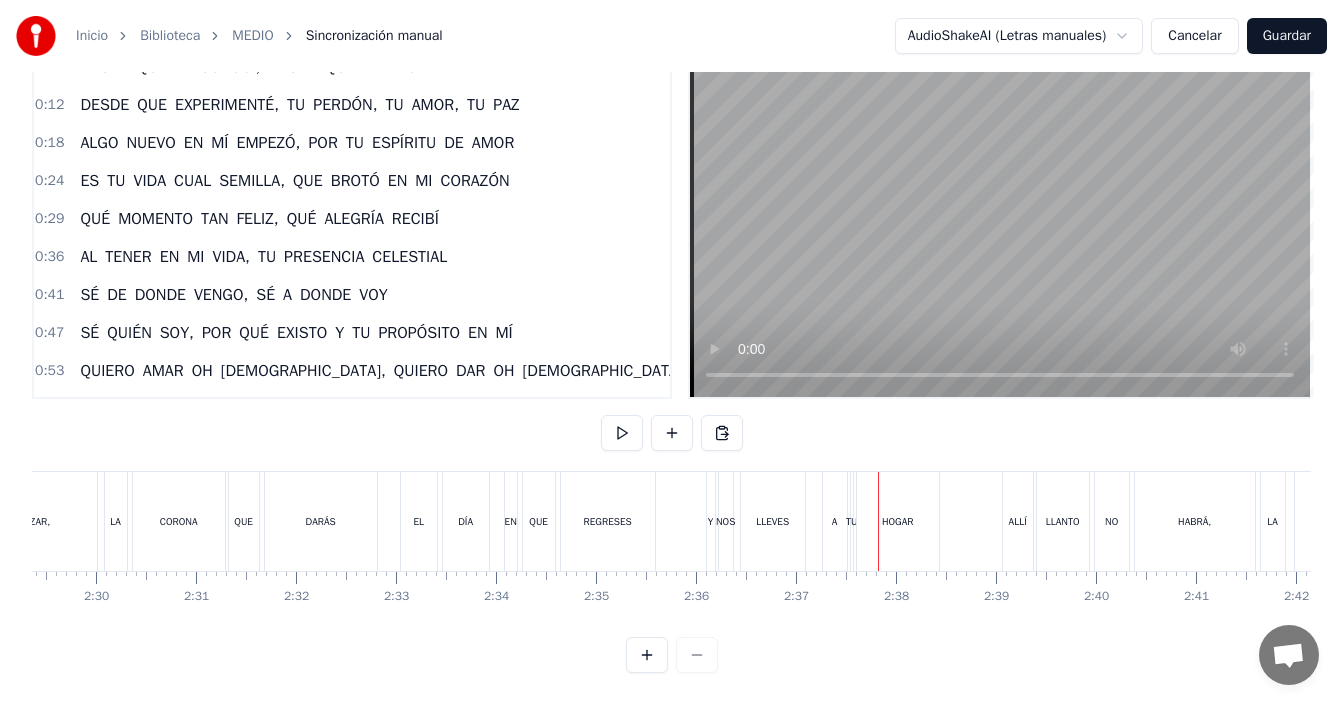 click on "TU" at bounding box center (852, 521) 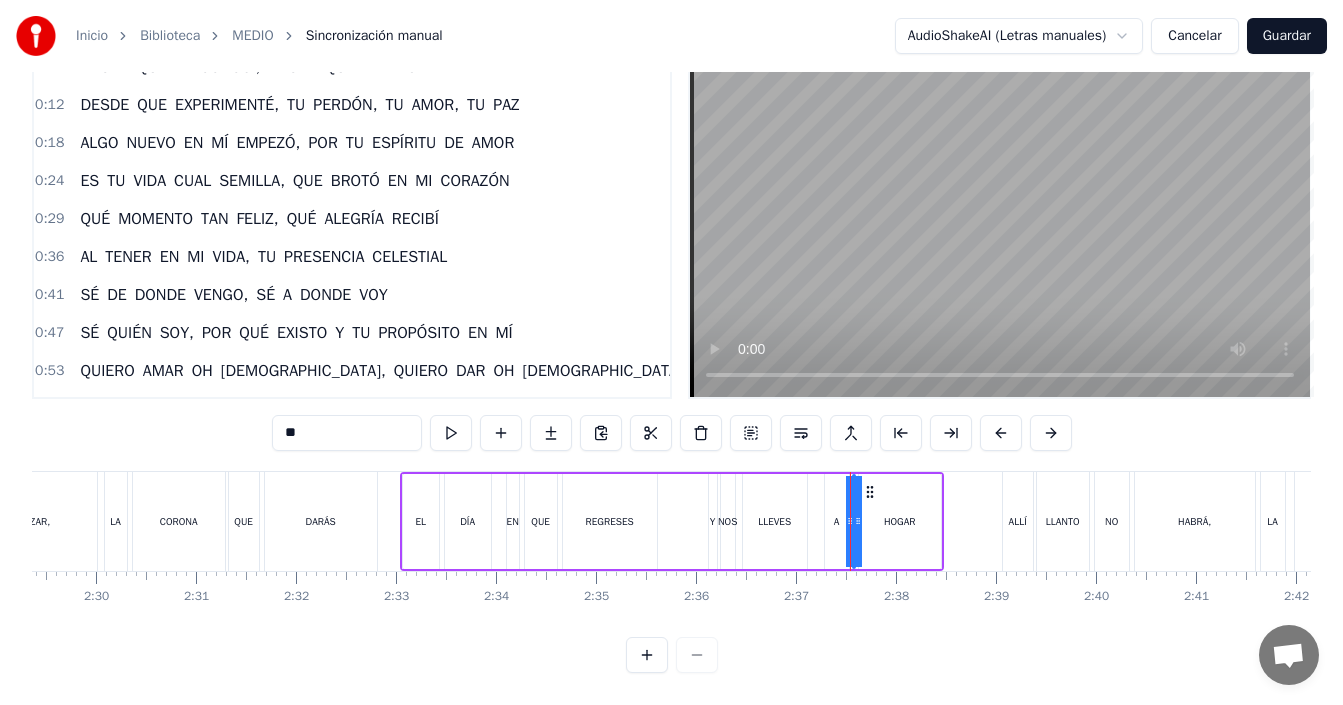 scroll, scrollTop: 0, scrollLeft: 0, axis: both 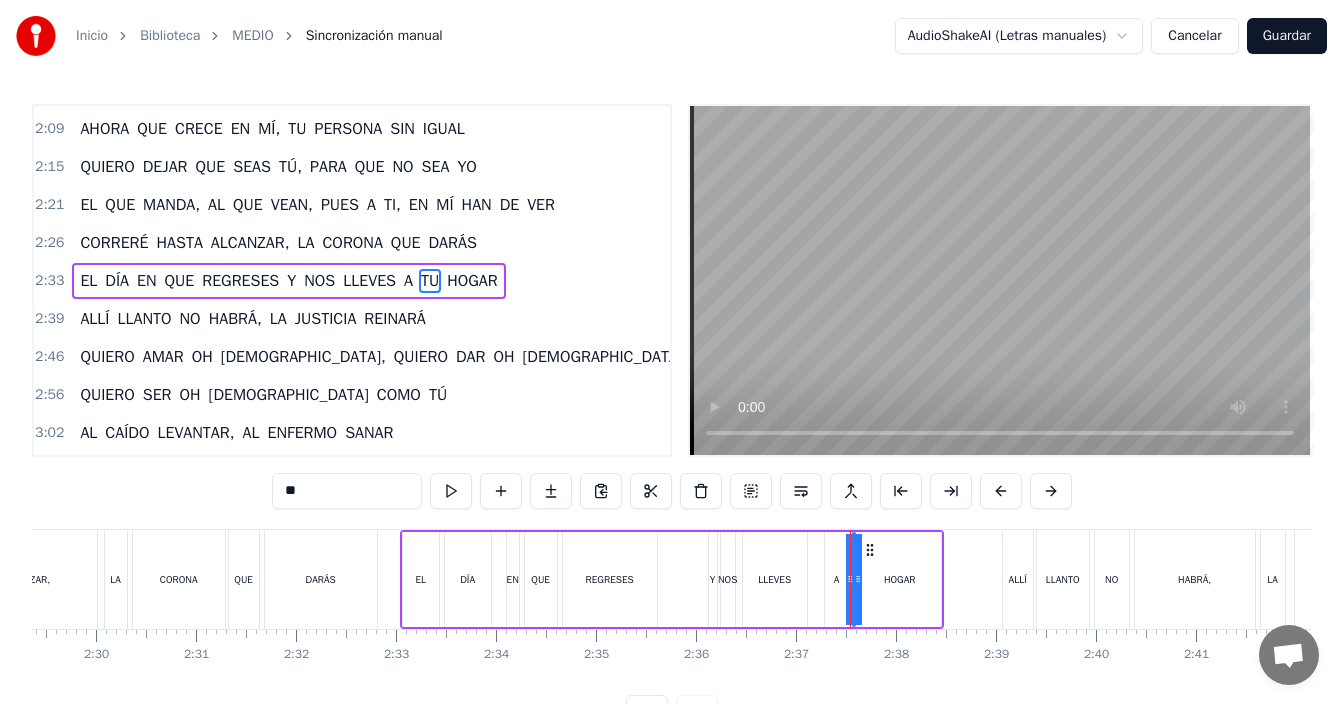 drag, startPoint x: 344, startPoint y: 497, endPoint x: 180, endPoint y: 494, distance: 164.02744 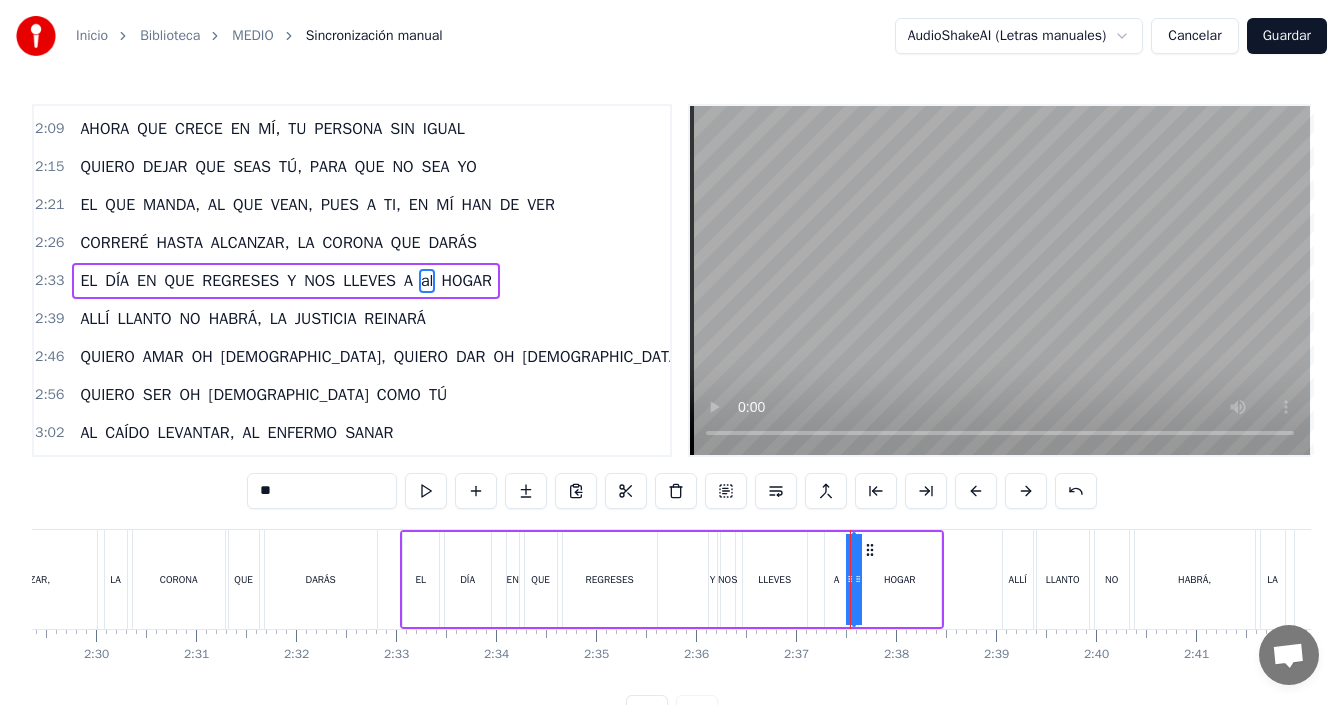 type on "*" 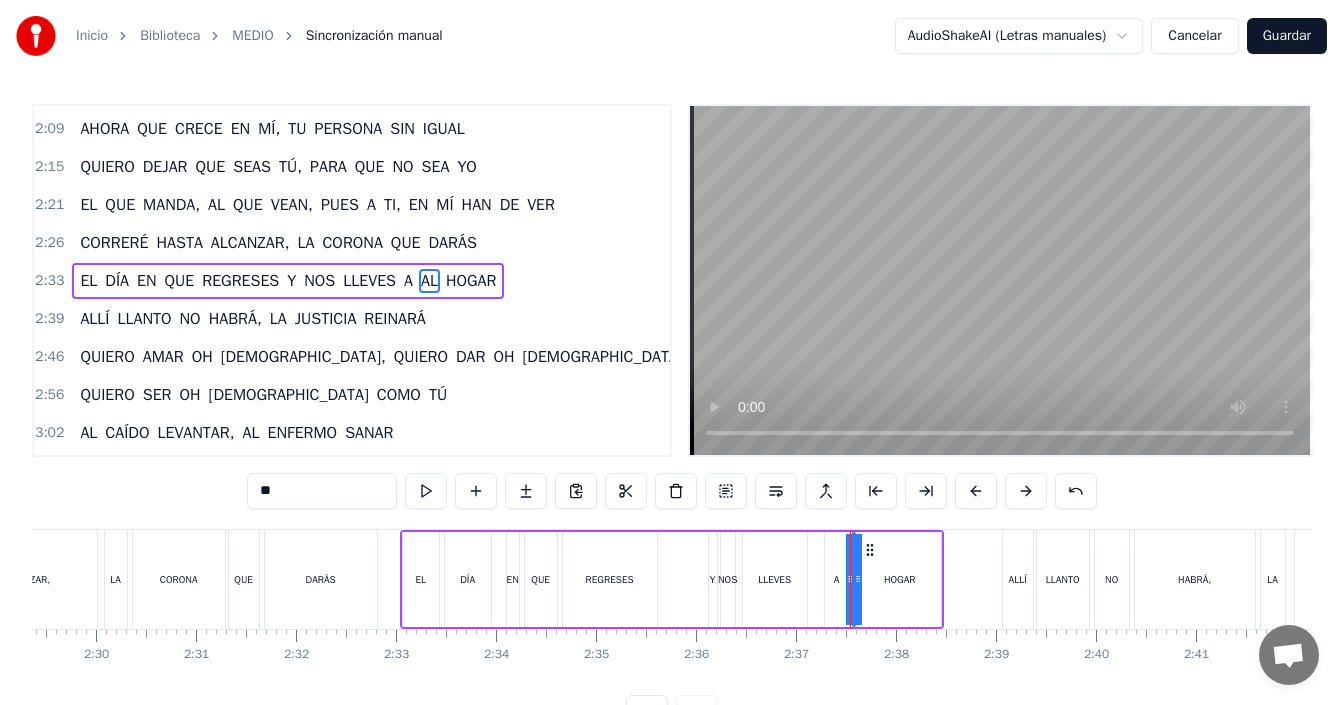 type on "**" 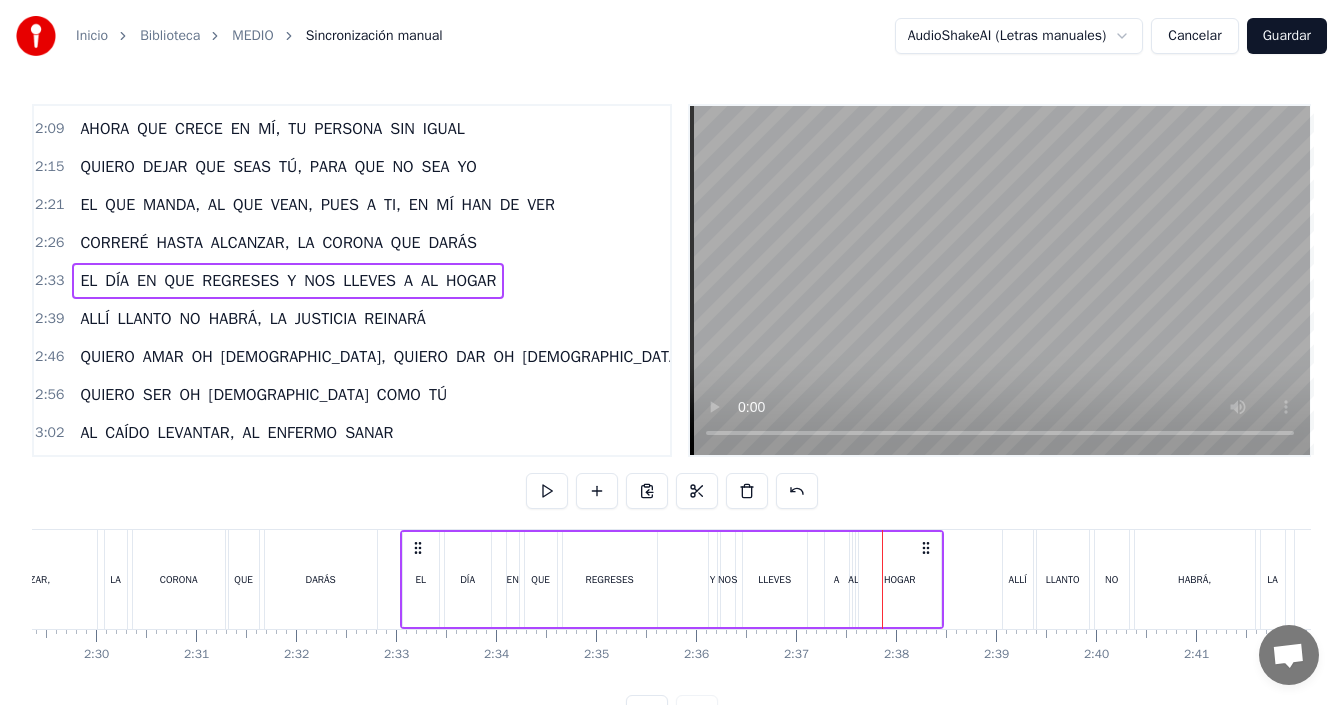 click on "A" at bounding box center [837, 579] 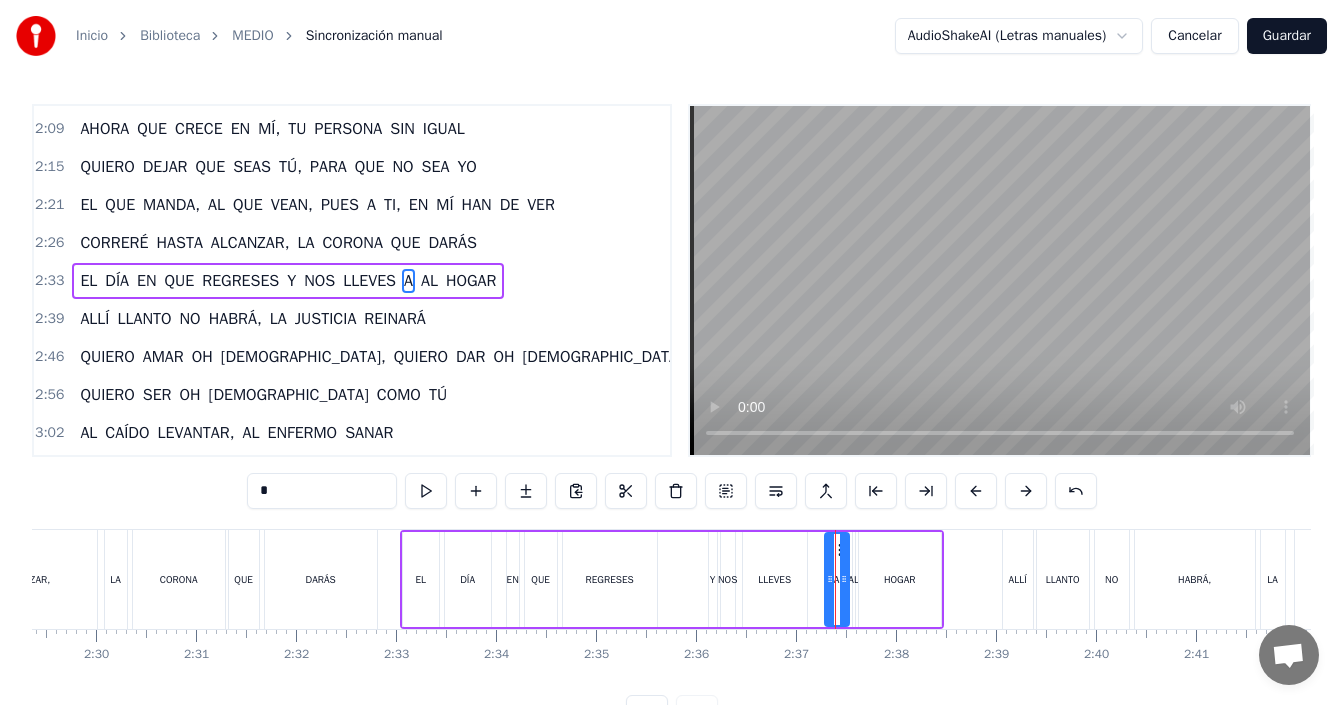 drag, startPoint x: 301, startPoint y: 492, endPoint x: 220, endPoint y: 496, distance: 81.09871 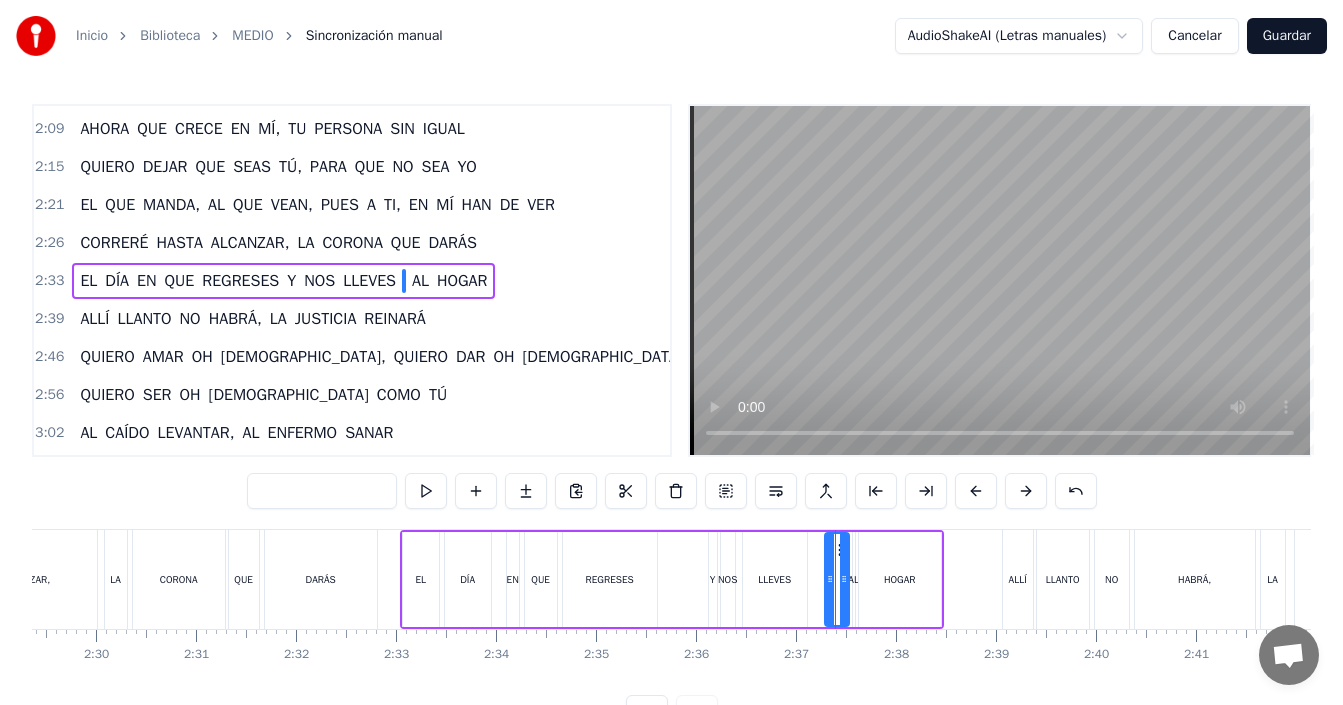 type 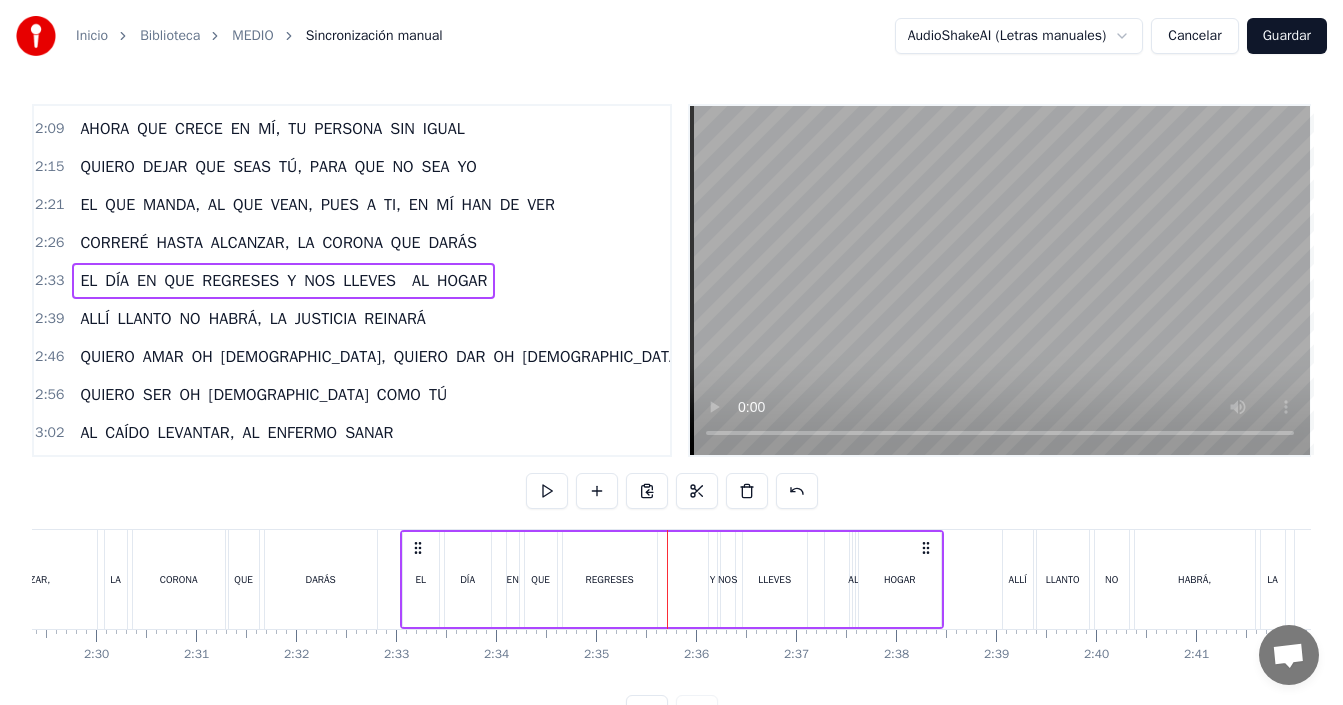 click on "EL DÍA EN QUE REGRESES Y NOS LLEVES AL HOGAR" at bounding box center [672, 579] 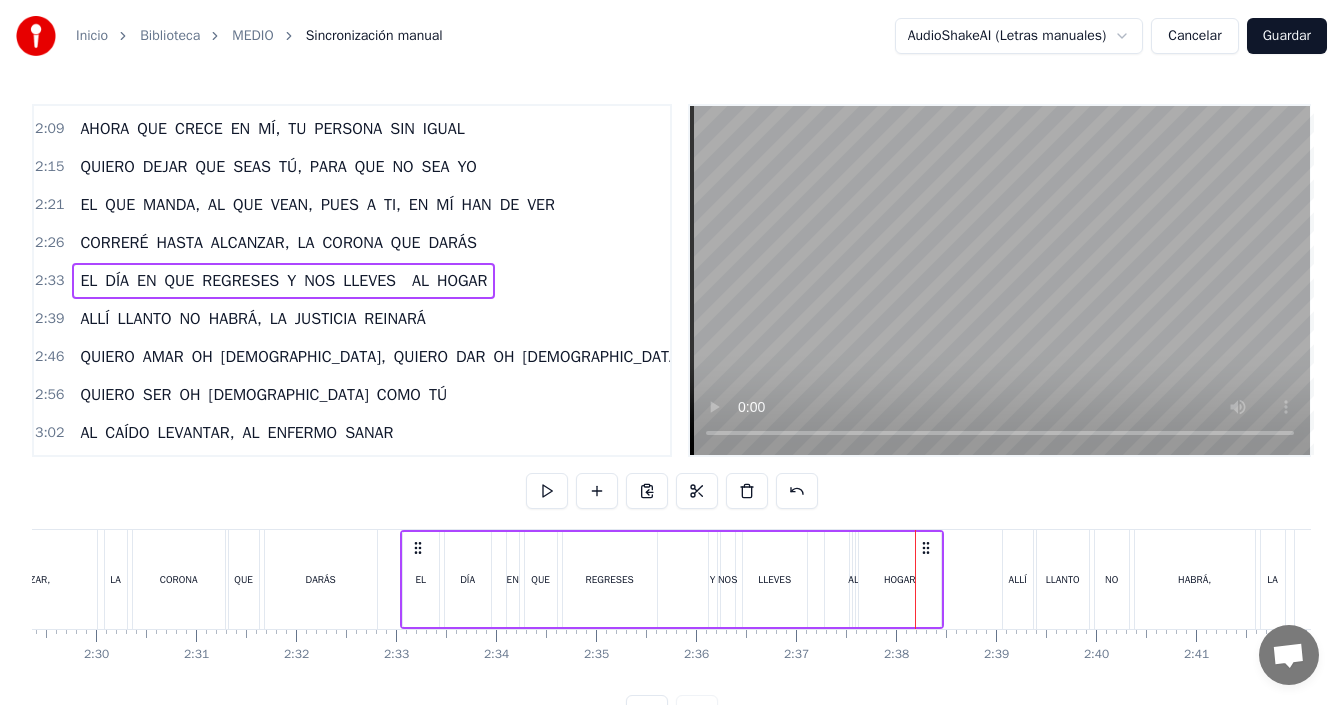 click at bounding box center (837, 579) 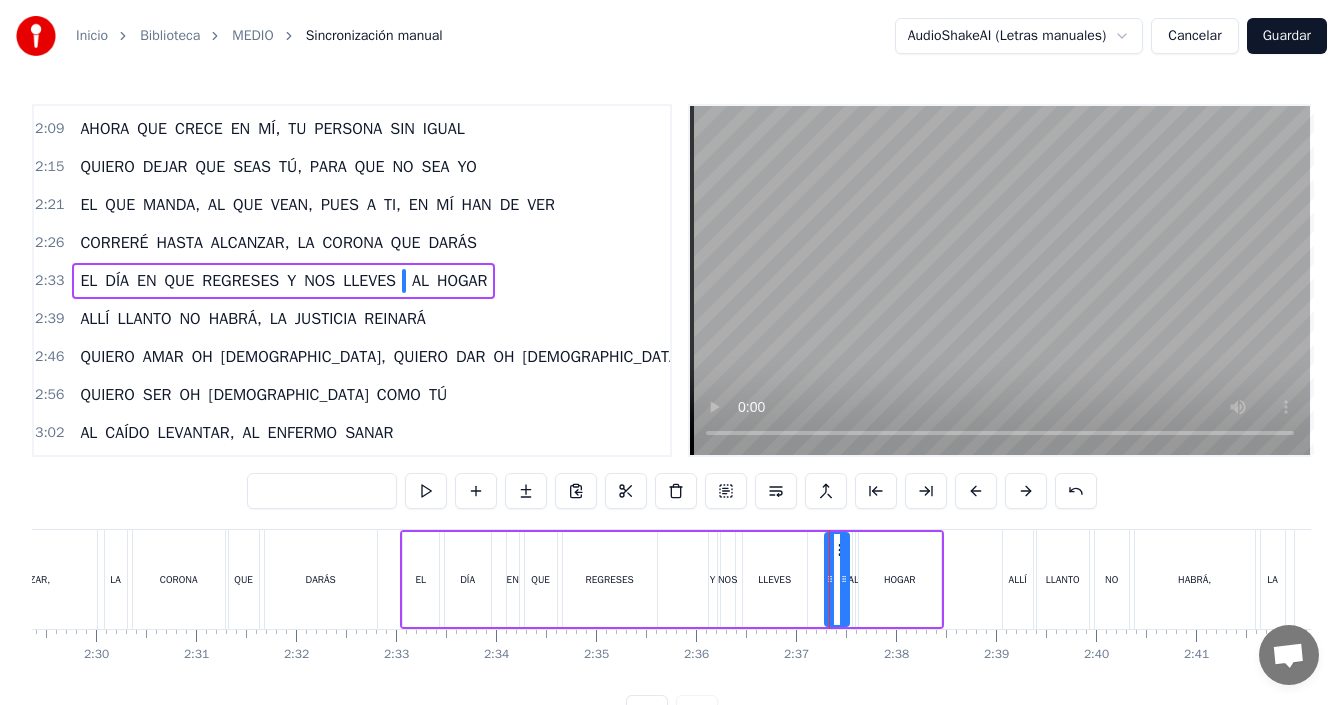 scroll, scrollTop: 75, scrollLeft: 0, axis: vertical 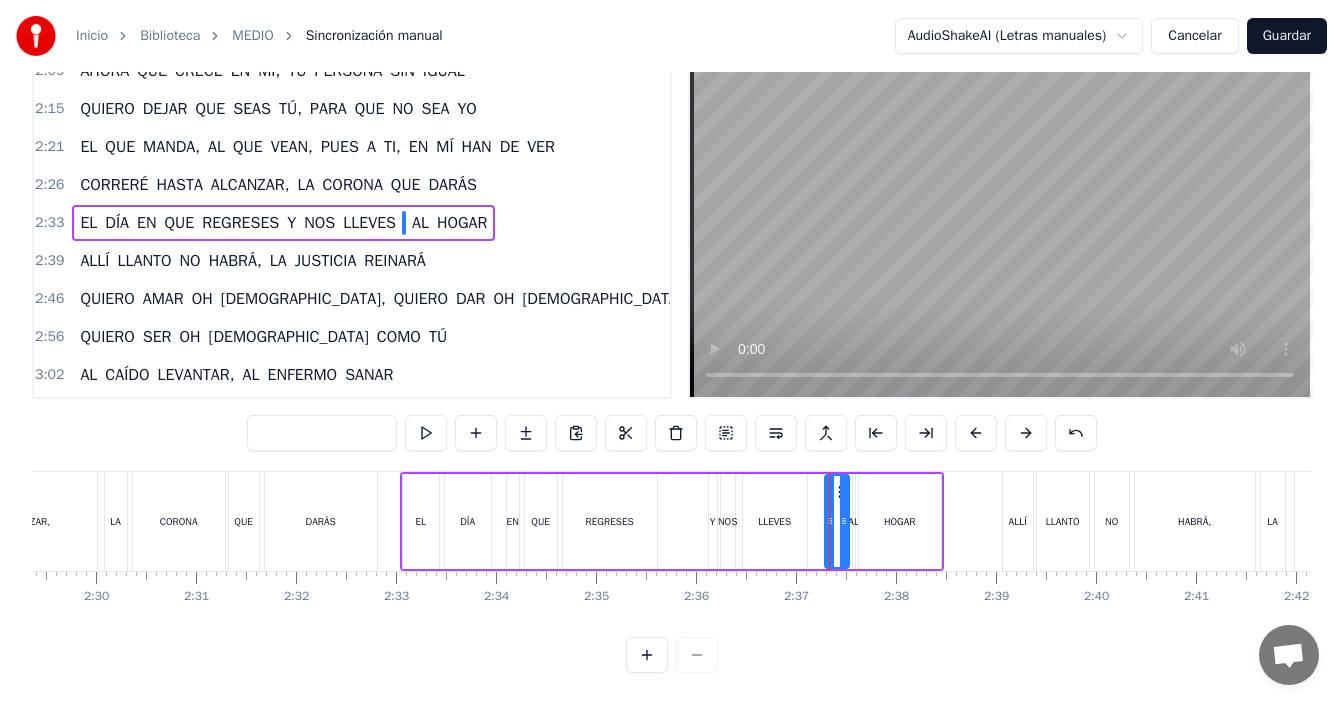 click at bounding box center (647, 655) 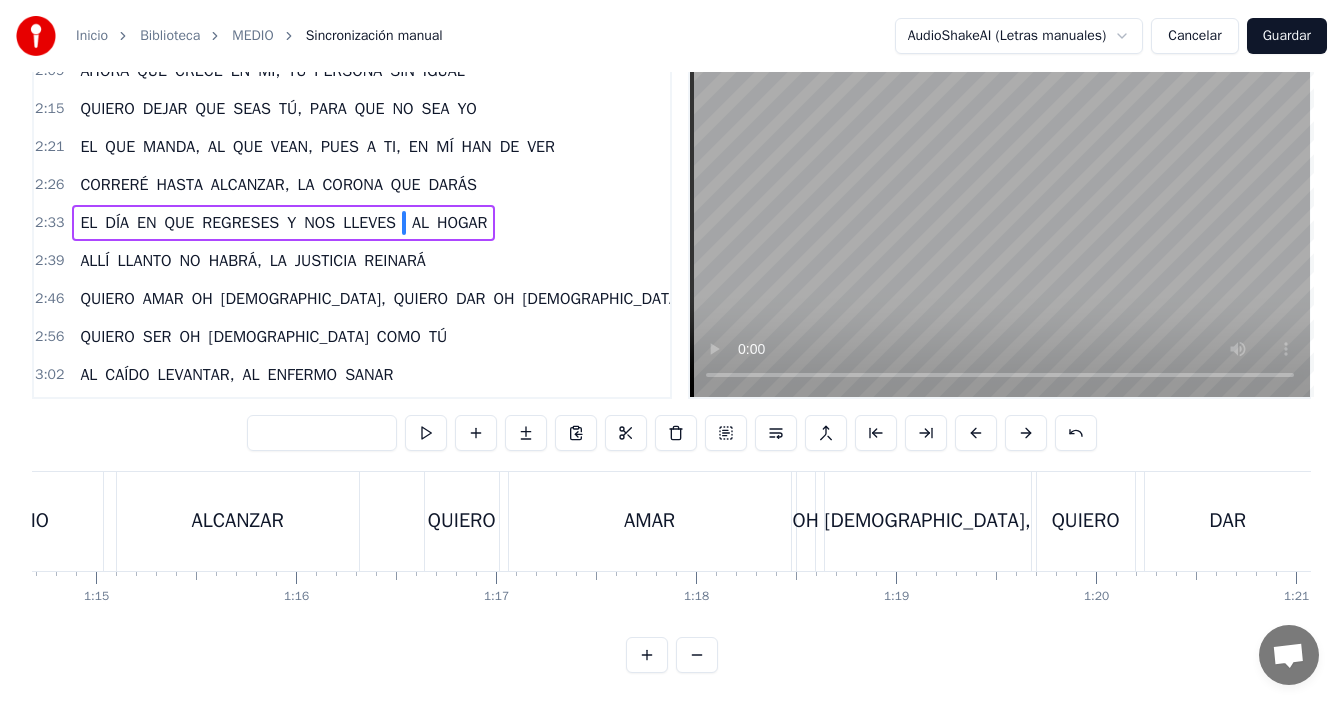 click at bounding box center [647, 655] 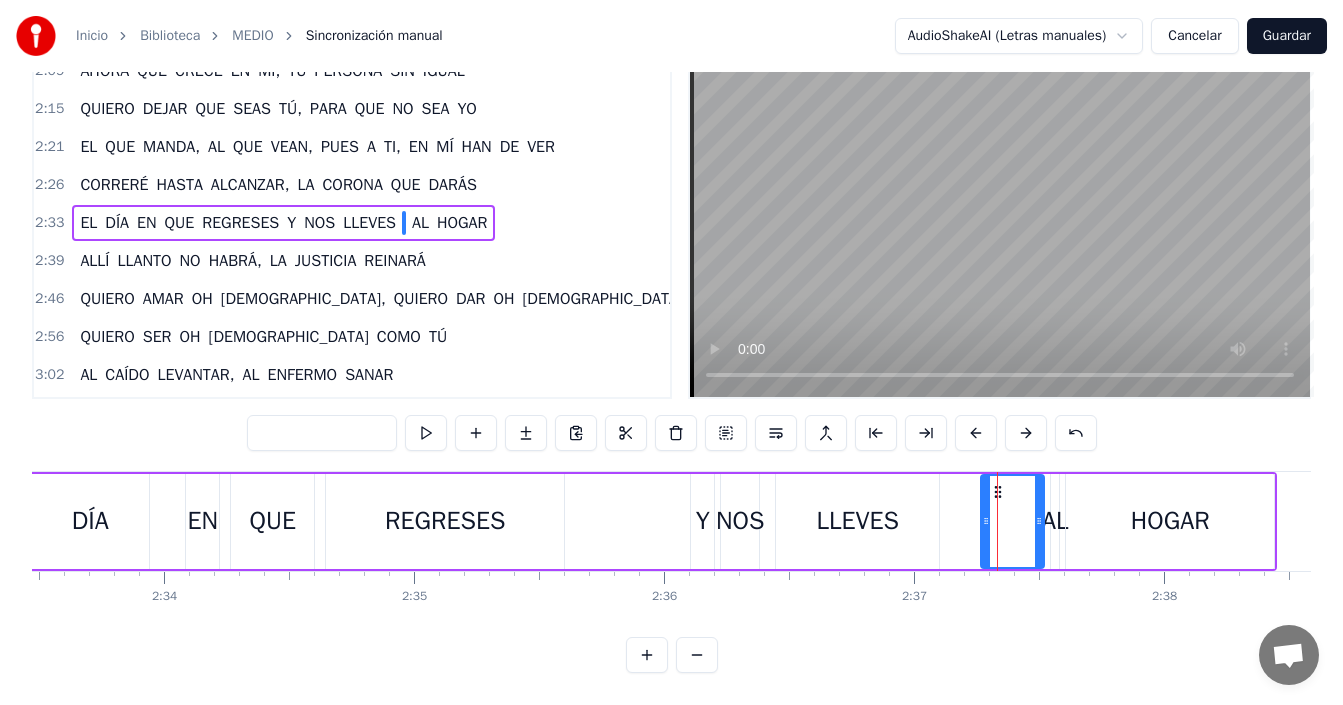 click at bounding box center [647, 655] 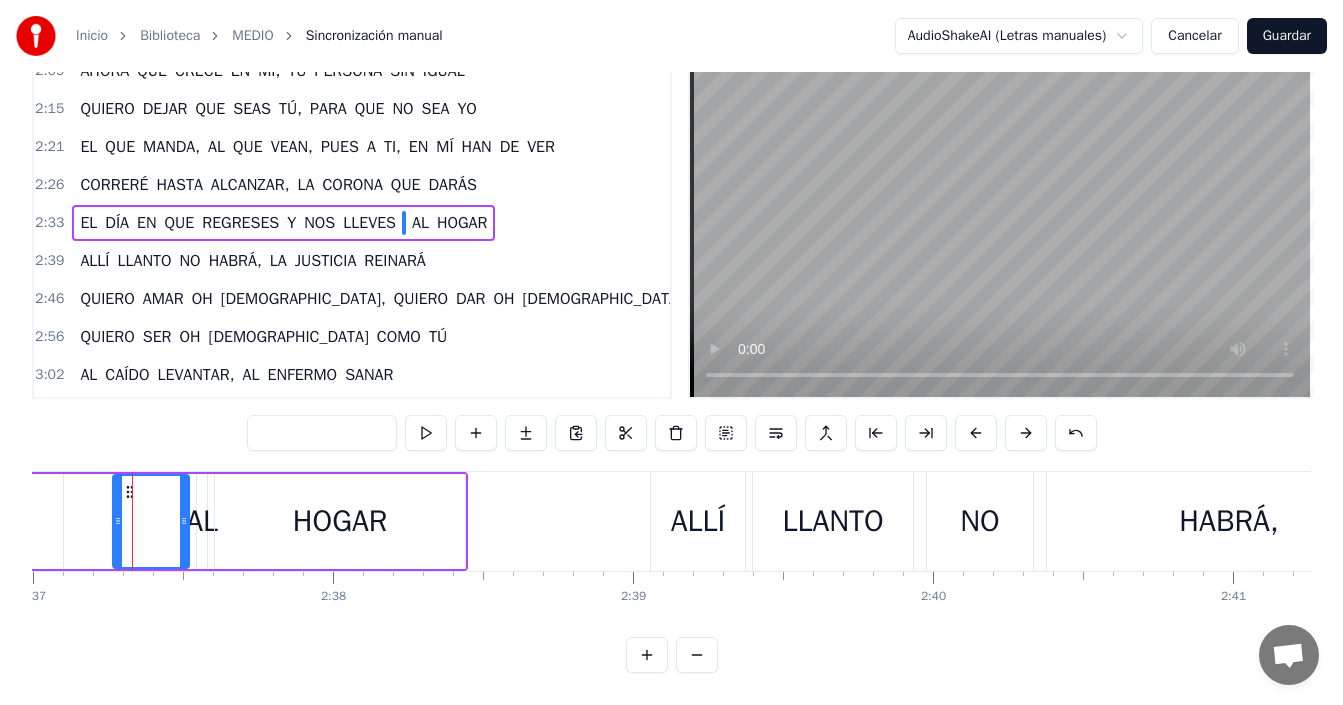 click on "0 0:01 0:02 0:03 0:04 0:05 0:06 0:07 0:08 0:09 0:10 0:11 0:12 0:13 0:14 0:15 0:16 0:17 0:18 0:19 0:20 0:21 0:22 0:23 0:24 0:25 0:26 0:27 0:28 0:29 0:30 0:31 0:32 0:33 0:34 0:35 0:36 0:37 0:38 0:39 0:40 0:41 0:42 0:43 0:44 0:45 0:46 0:47 0:48 0:49 0:50 0:51 0:52 0:53 0:54 0:55 0:56 0:57 0:58 0:59 1:00 1:01 1:02 1:03 1:04 1:05 1:06 1:07 1:08 1:09 1:10 1:11 1:12 1:13 1:14 1:15 1:16 1:17 1:18 1:19 1:20 1:21 1:22 1:23 1:24 1:25 1:26 1:27 1:28 1:29 1:30 1:31 1:32 1:33 1:34 1:35 1:36 1:37 1:38 1:39 1:40 1:41 1:42 1:43 1:44 1:45 1:46 1:47 1:48 1:49 1:50 1:51 1:52 1:53 1:54 1:55 1:56 1:57 1:58 1:59 2:00 2:01 2:02 2:03 2:04 2:05 2:06 2:07 2:08 2:09 2:10 2:11 2:12 2:13 2:14 2:15 2:16 2:17 2:18 2:19 2:20 2:21 2:22 2:23 2:24 2:25 2:26 2:27 2:28 2:29 2:30 2:31 2:32 2:33 2:34 2:35 2:36 2:37 2:38 2:39 2:40 2:41 2:42 2:43 2:44 2:45 2:46 2:47 2:48 2:49 2:50 2:51 2:52 2:53 2:54 2:55 2:56 2:57 2:58 2:59 3:00 3:01 3:02 3:03 3:04 3:05 3:06 3:07 3:08 3:09 3:10 3:11 3:12 3:13 3:14 3:15 3:16 3:17 3:18 3:19 3:20 3:21 3:22 3:23 3:24" at bounding box center [-7530, 587] 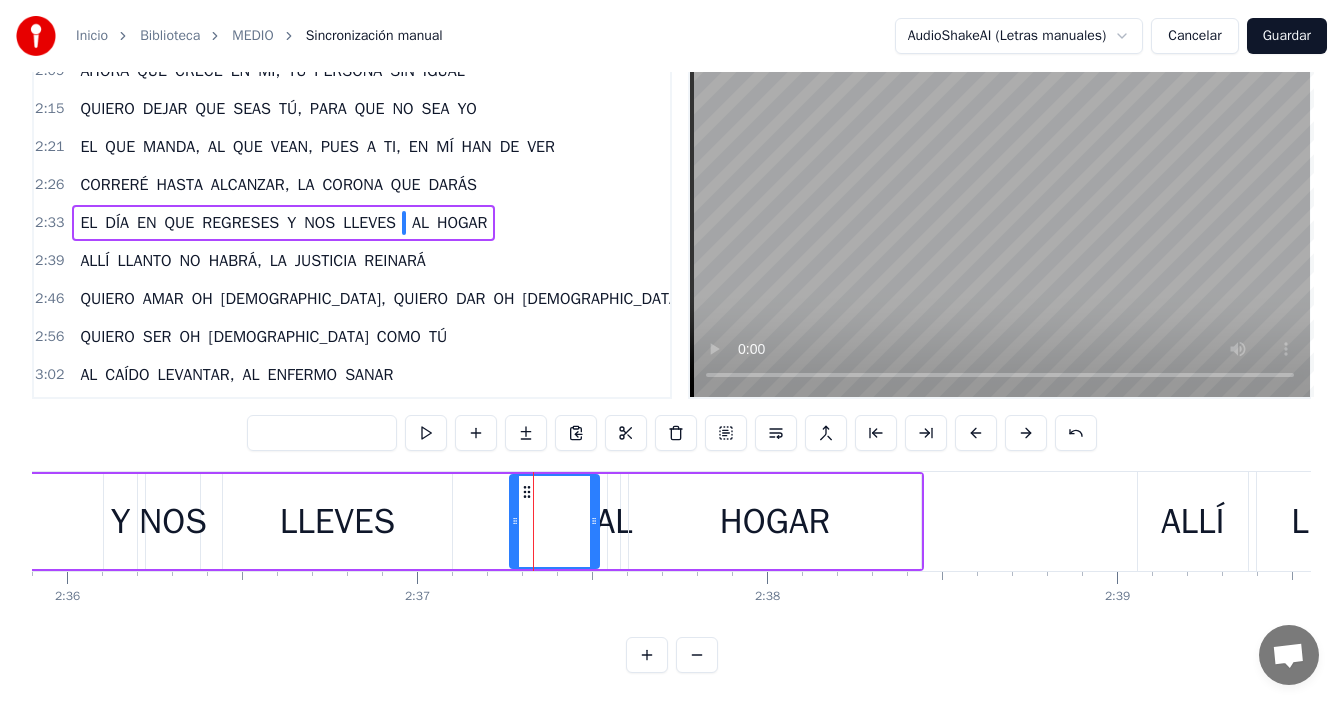 scroll, scrollTop: 0, scrollLeft: 54525, axis: horizontal 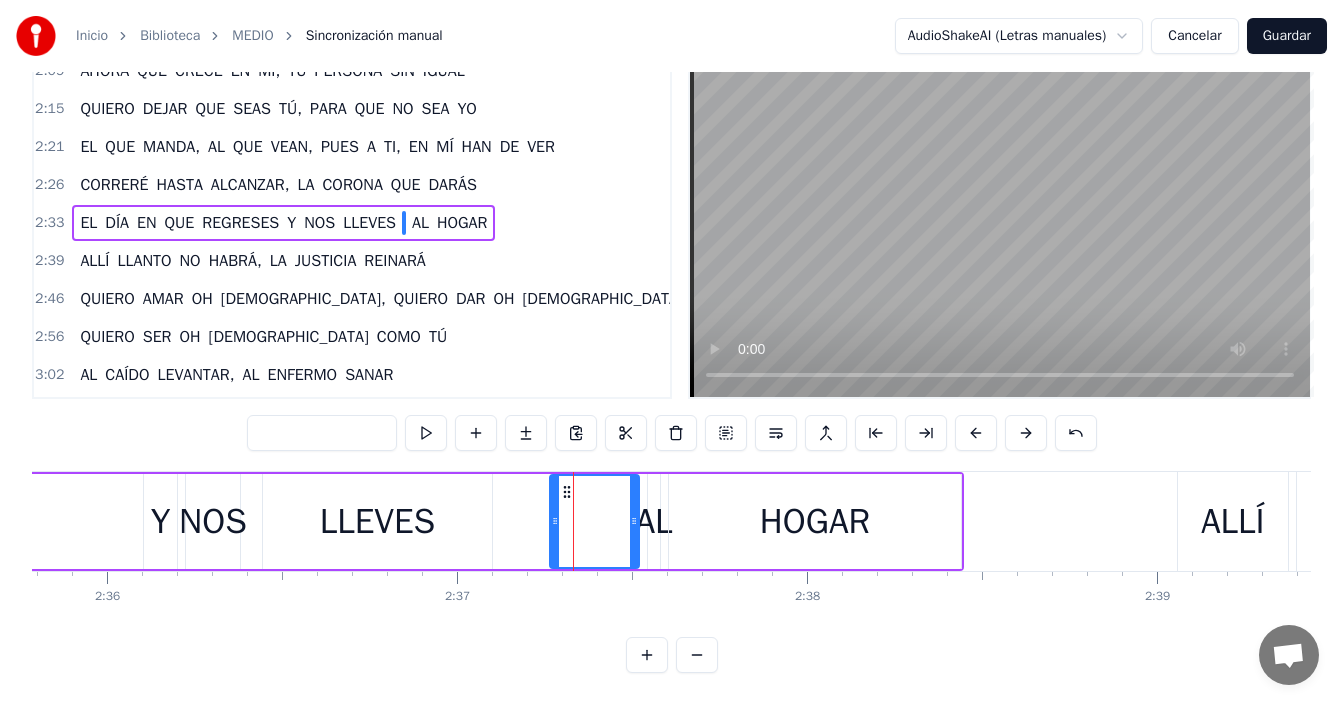 click on "LLEVES" at bounding box center (377, 521) 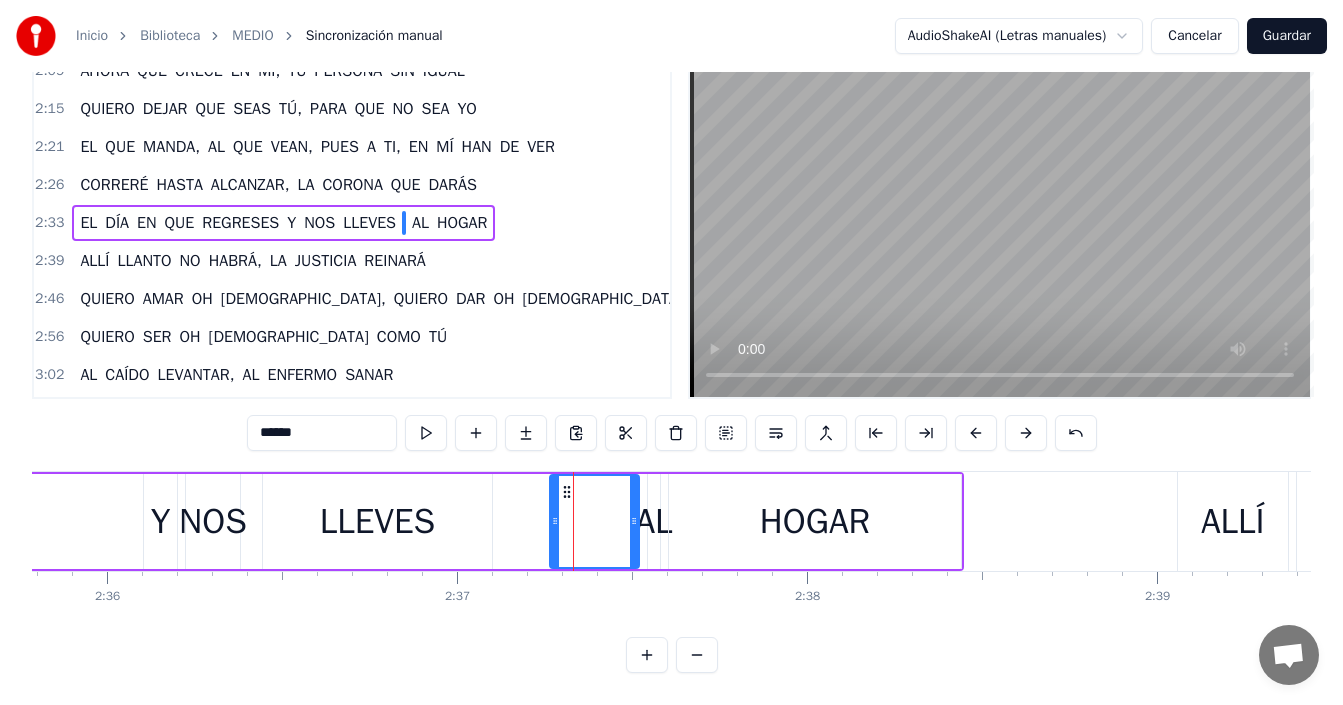 scroll, scrollTop: 0, scrollLeft: 0, axis: both 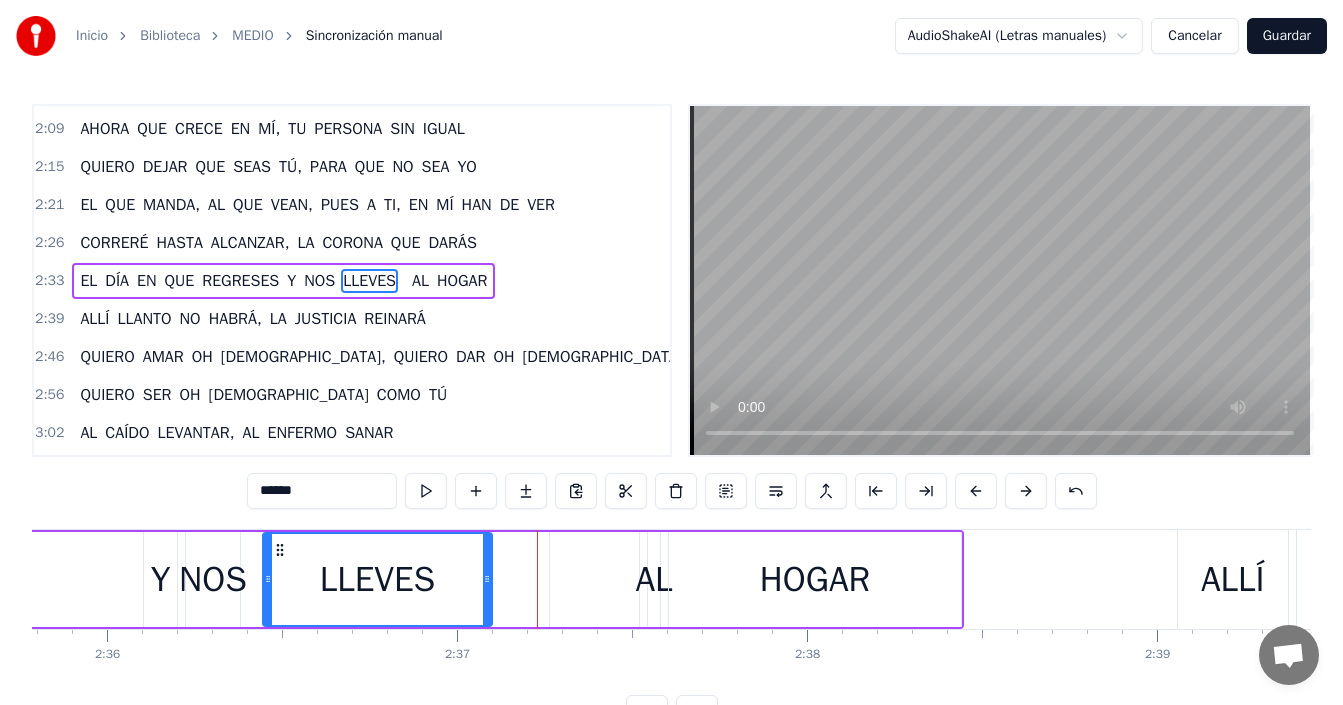 click on "AL" at bounding box center [653, 579] 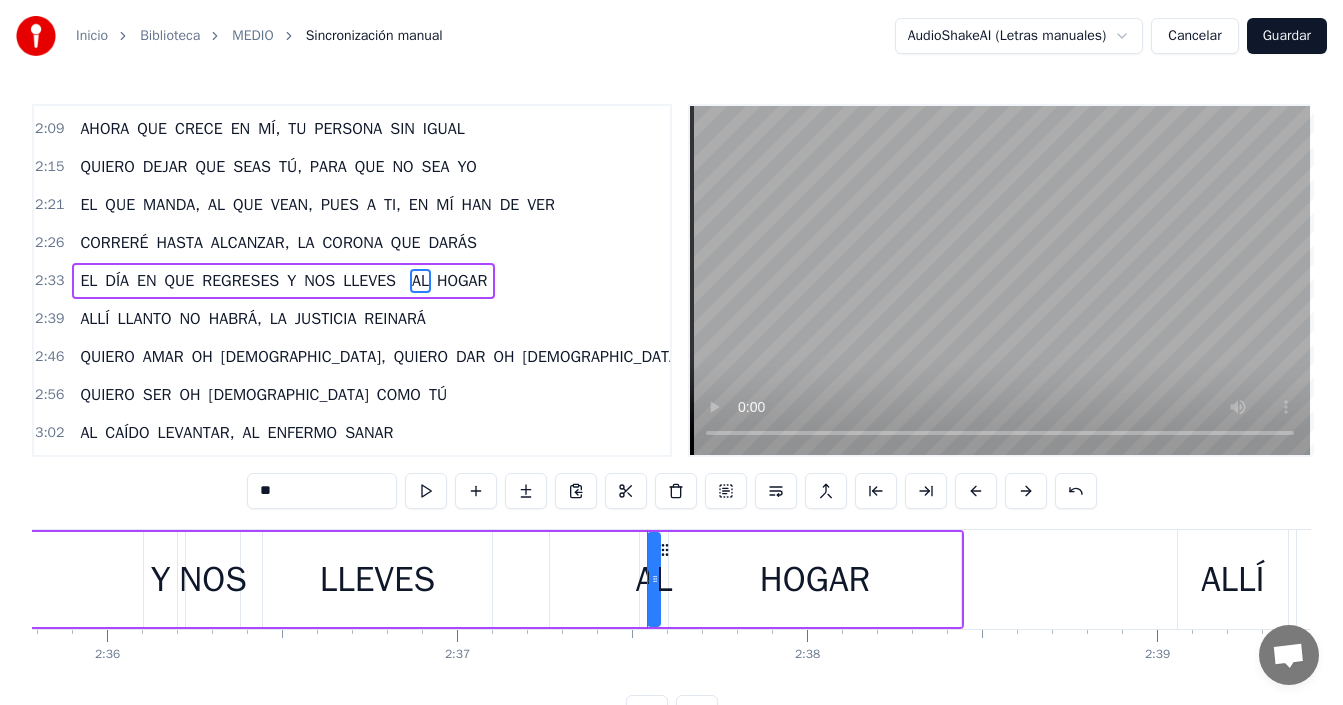 click at bounding box center [594, 579] 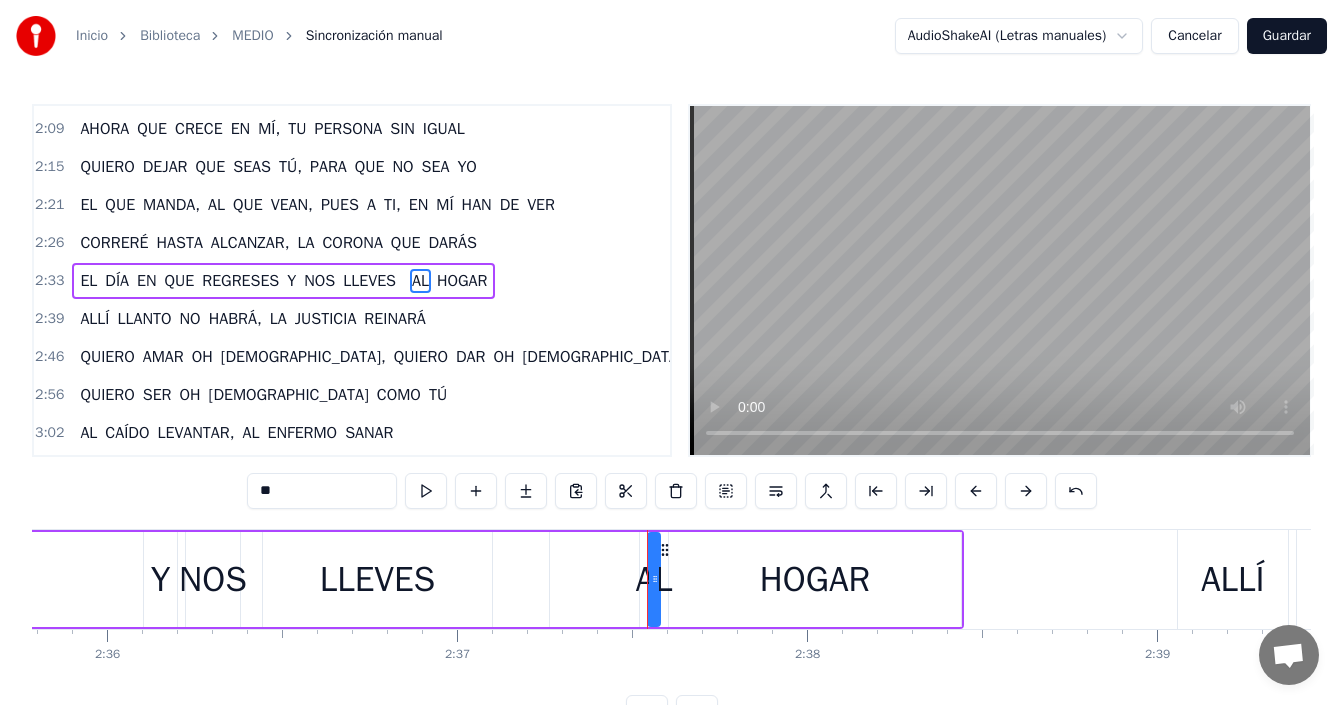 type 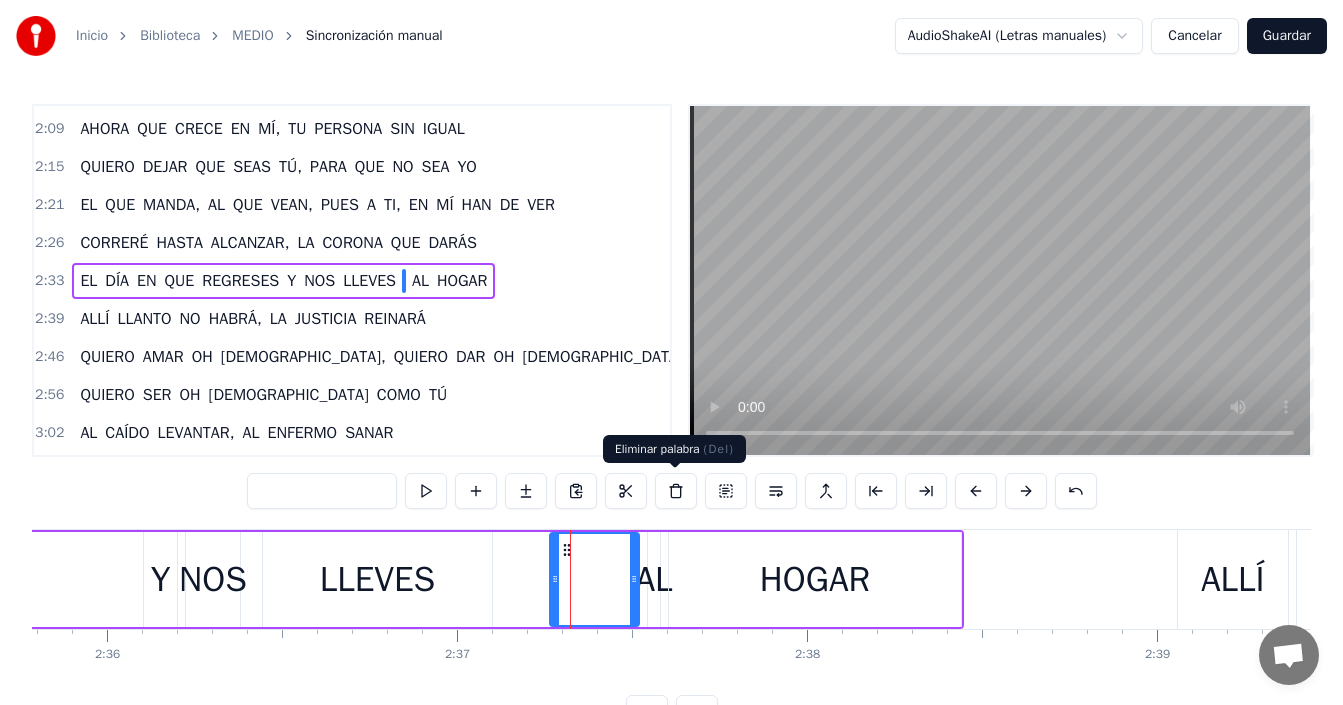 click at bounding box center (676, 491) 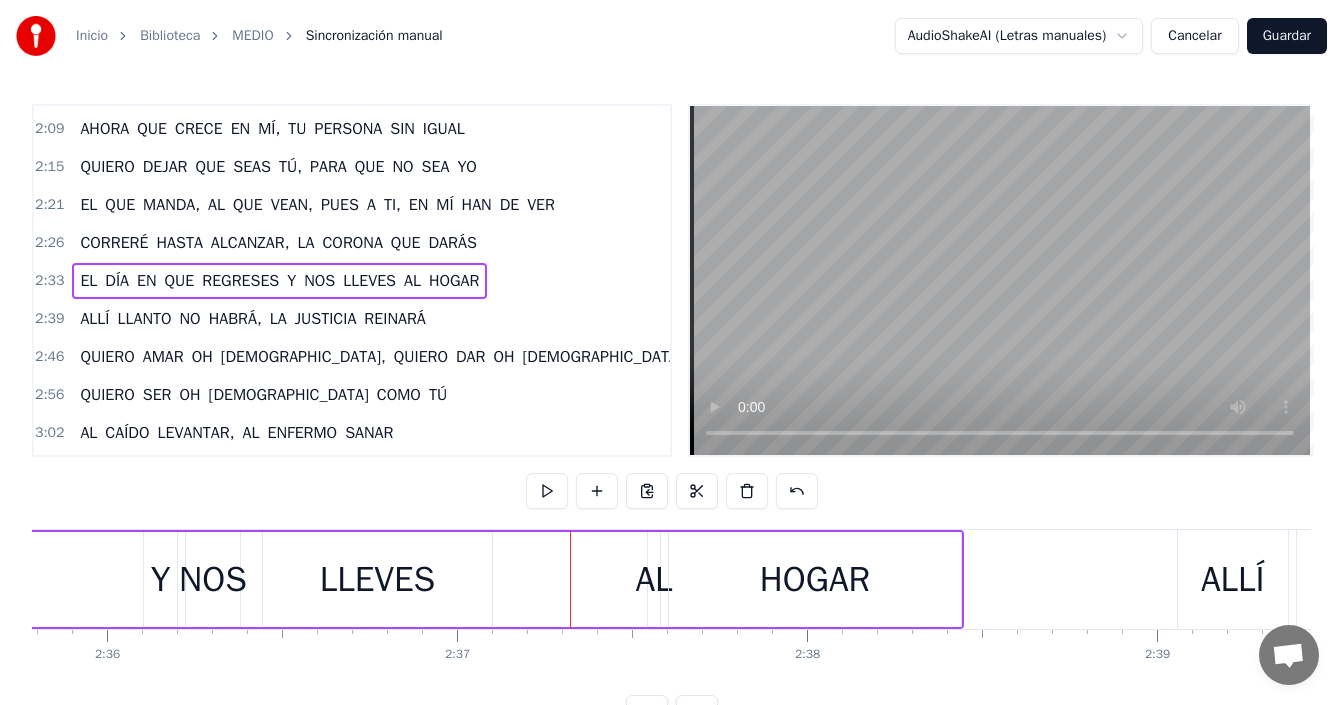 click on "AL" at bounding box center [653, 579] 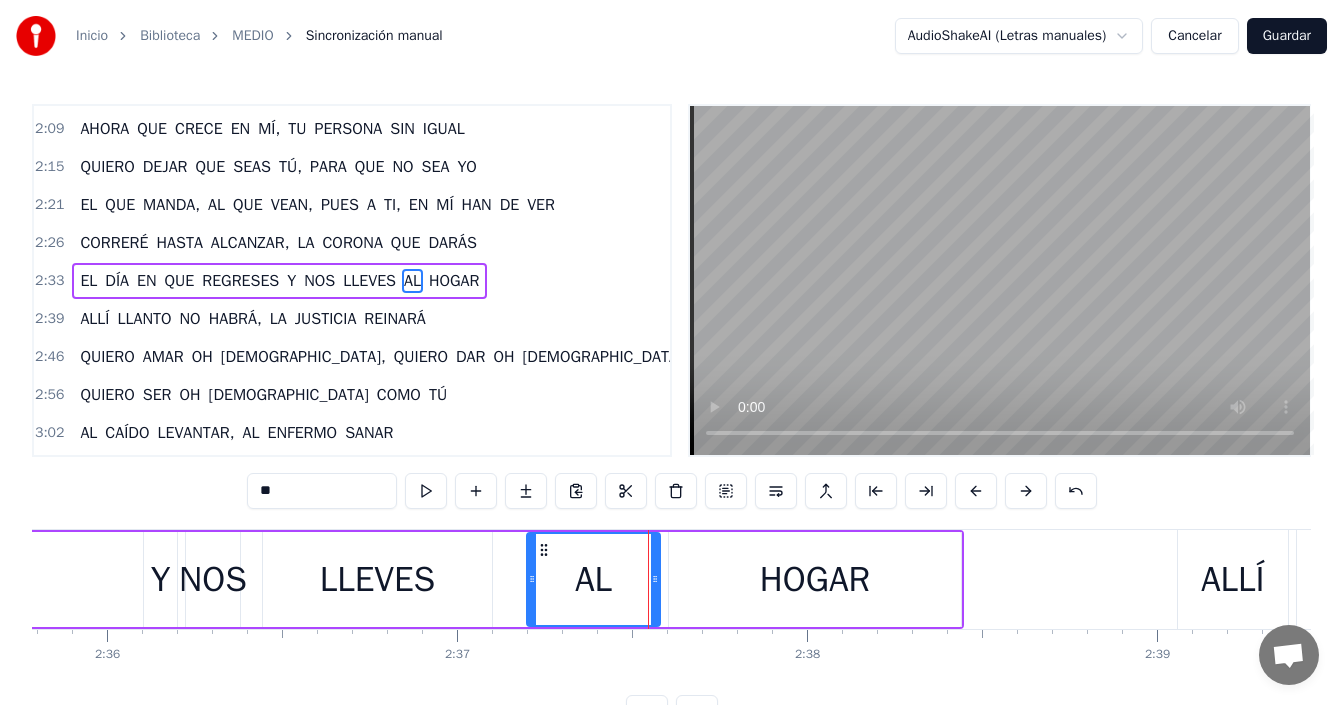 drag, startPoint x: 649, startPoint y: 582, endPoint x: 528, endPoint y: 590, distance: 121.264175 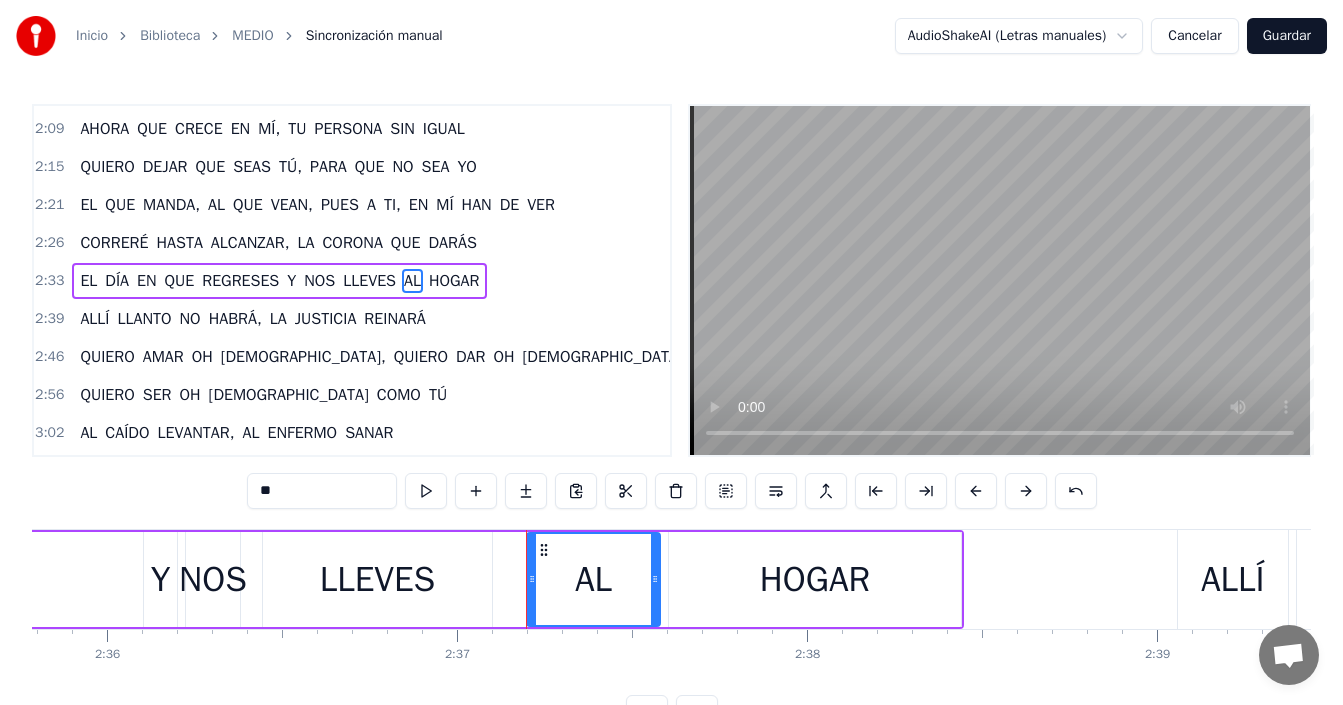 click on "EL DÍA EN QUE REGRESES Y NOS LLEVES AL HOGAR" at bounding box center [17, 579] 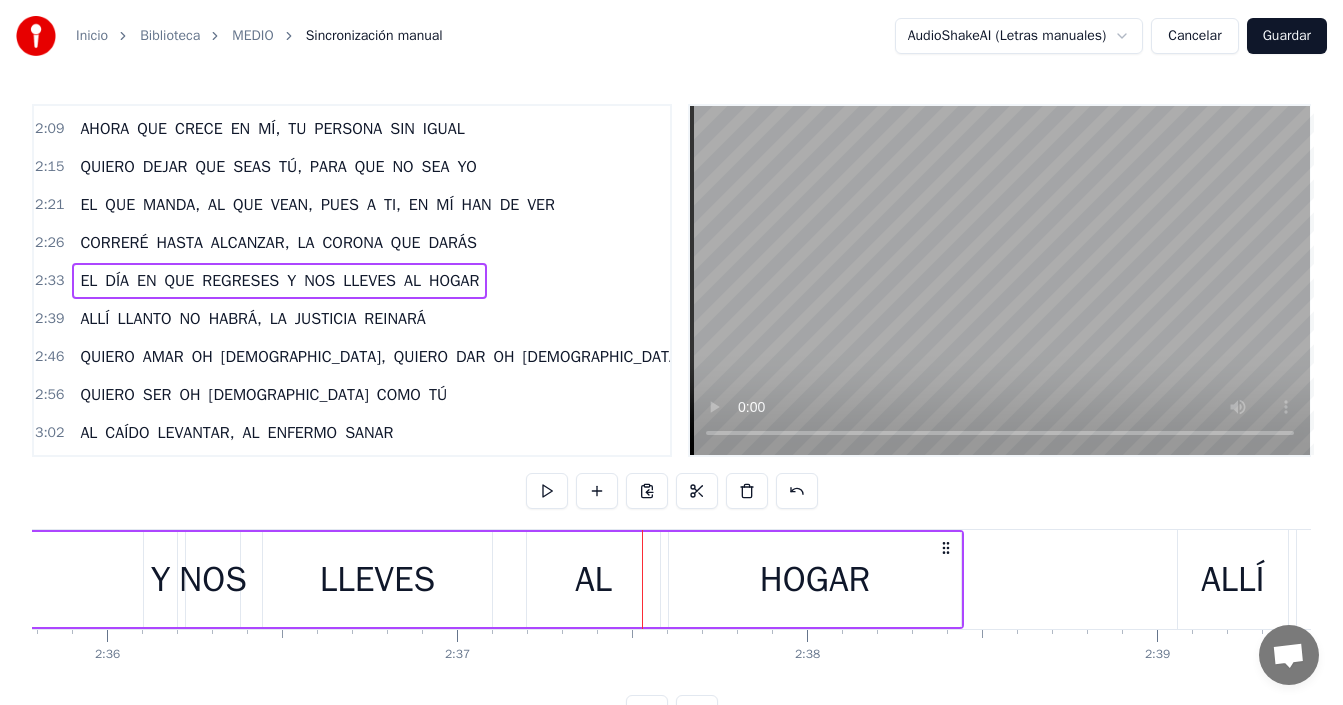 click on "EL DÍA EN QUE REGRESES Y NOS LLEVES AL HOGAR" at bounding box center (17, 579) 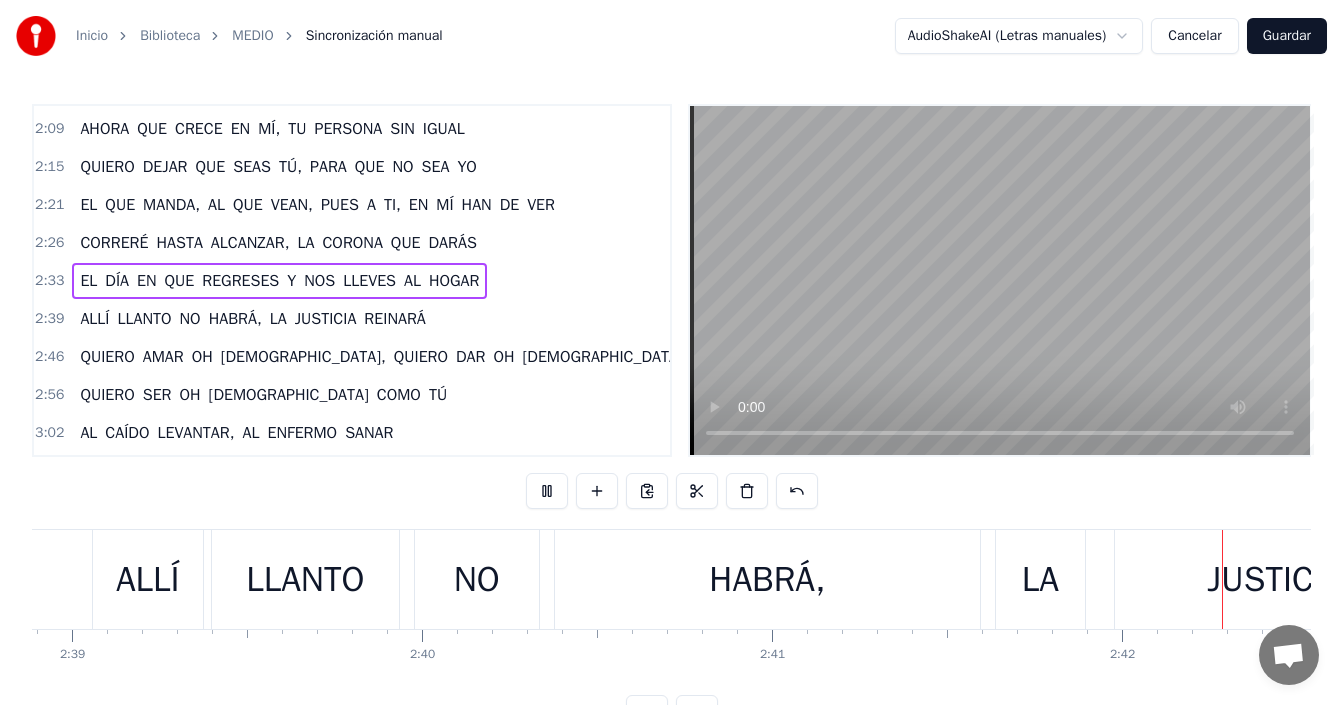 scroll, scrollTop: 0, scrollLeft: 56725, axis: horizontal 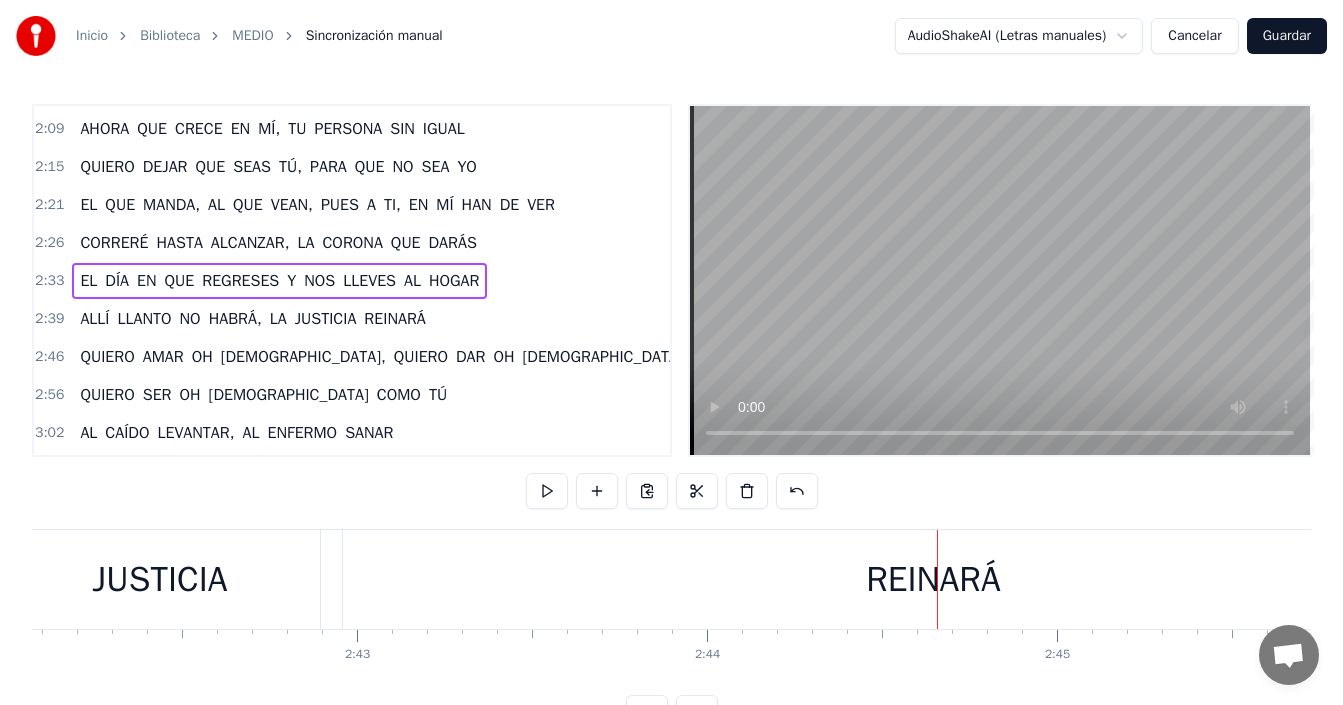 click on "REINARÁ" at bounding box center (933, 579) 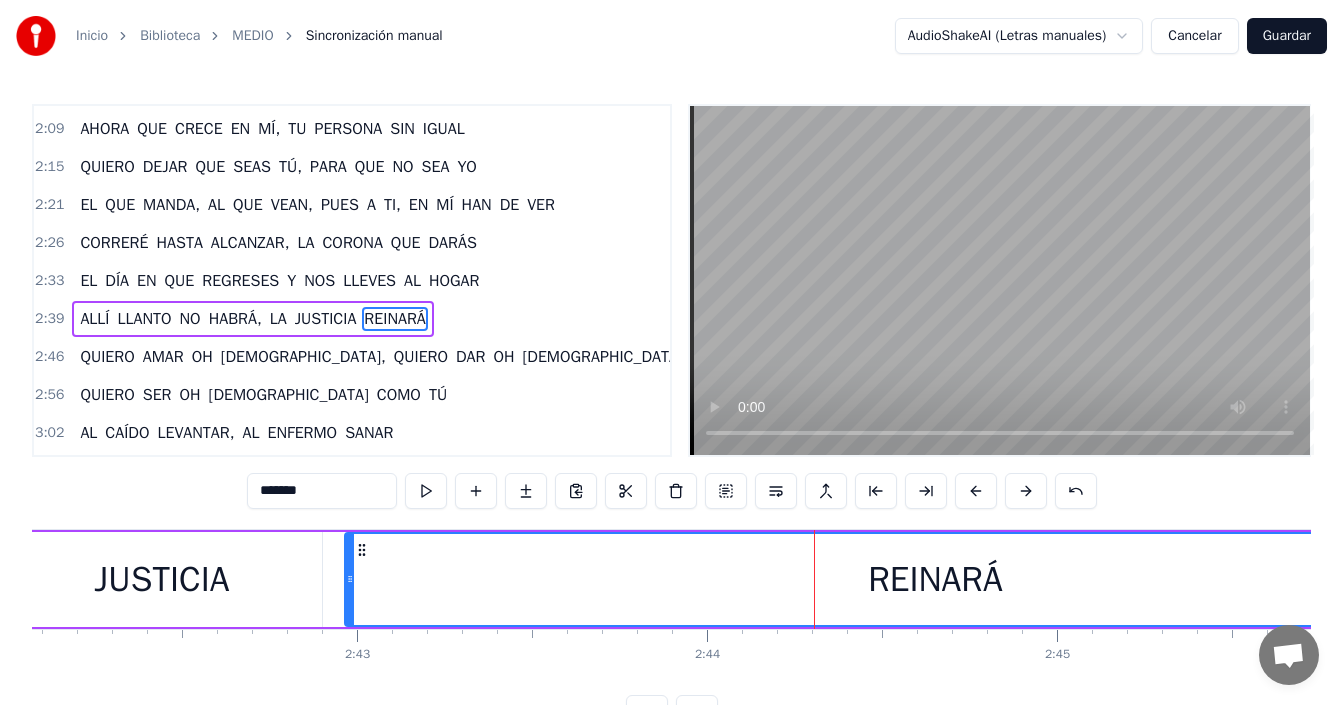 scroll, scrollTop: 680, scrollLeft: 0, axis: vertical 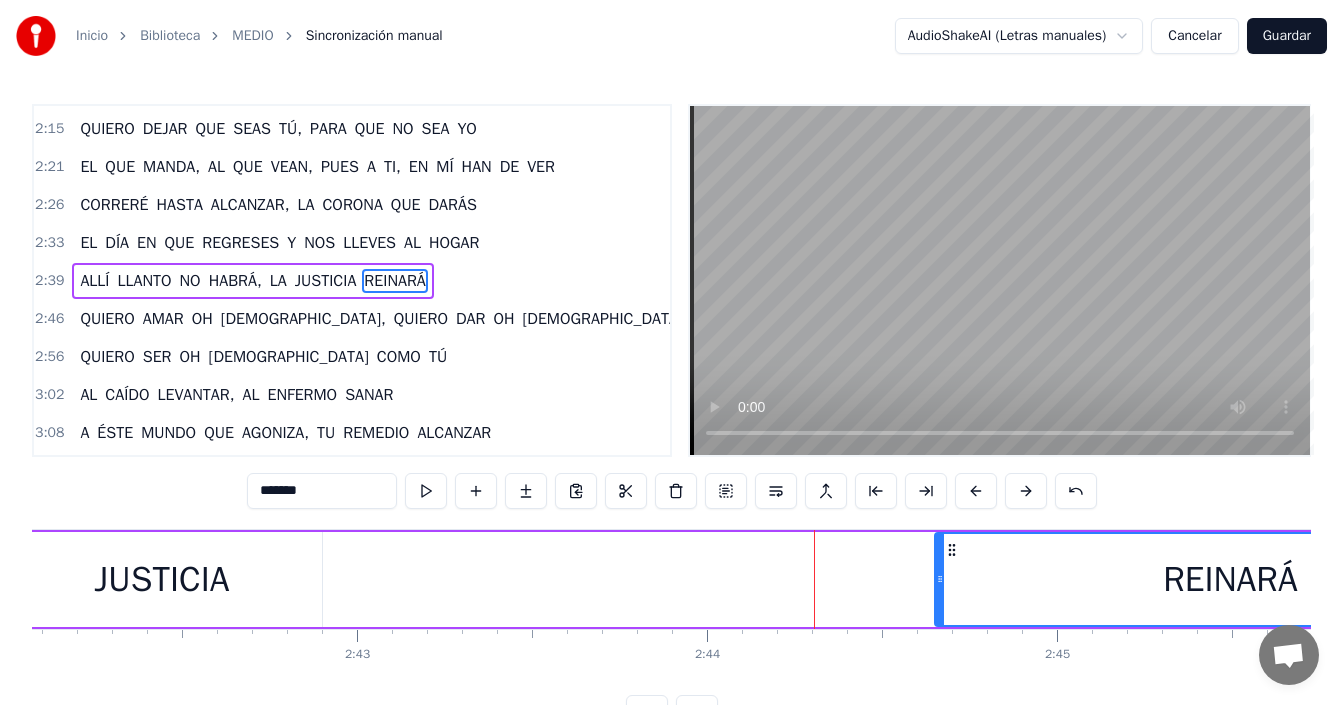drag, startPoint x: 346, startPoint y: 567, endPoint x: 936, endPoint y: 582, distance: 590.1907 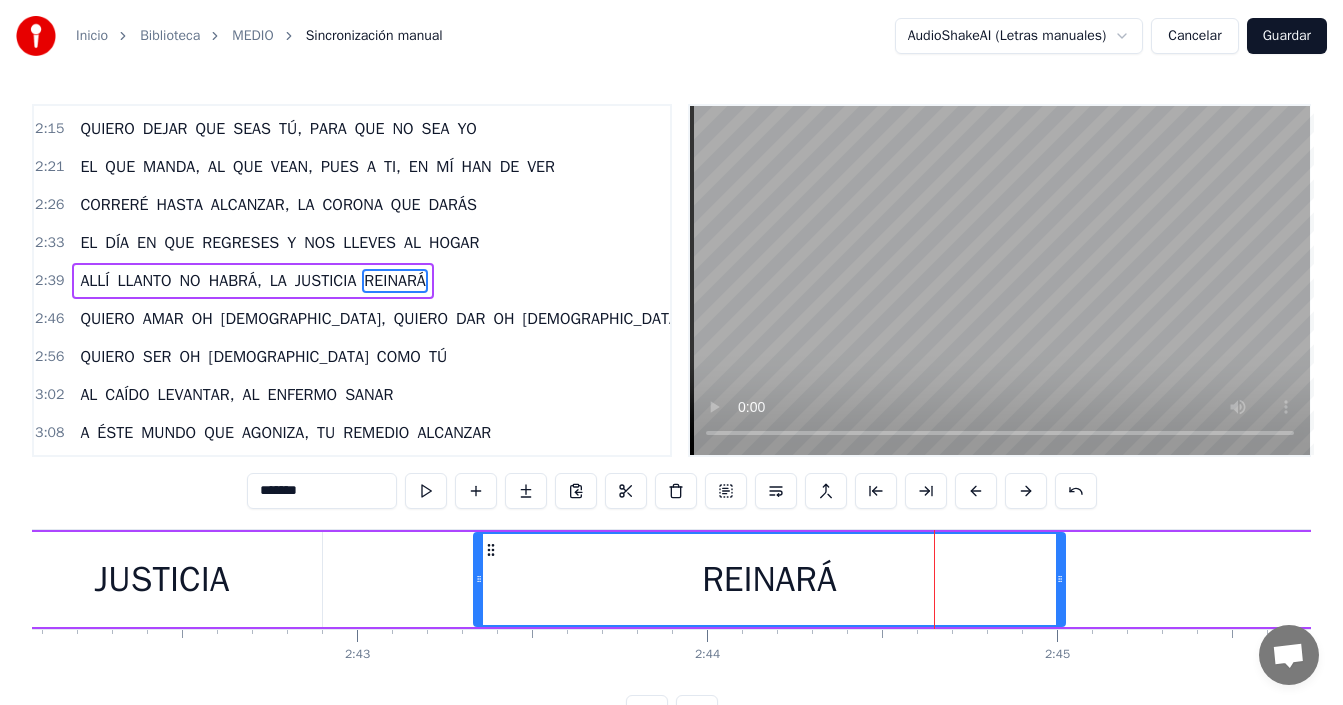 drag, startPoint x: 947, startPoint y: 551, endPoint x: 492, endPoint y: 569, distance: 455.3559 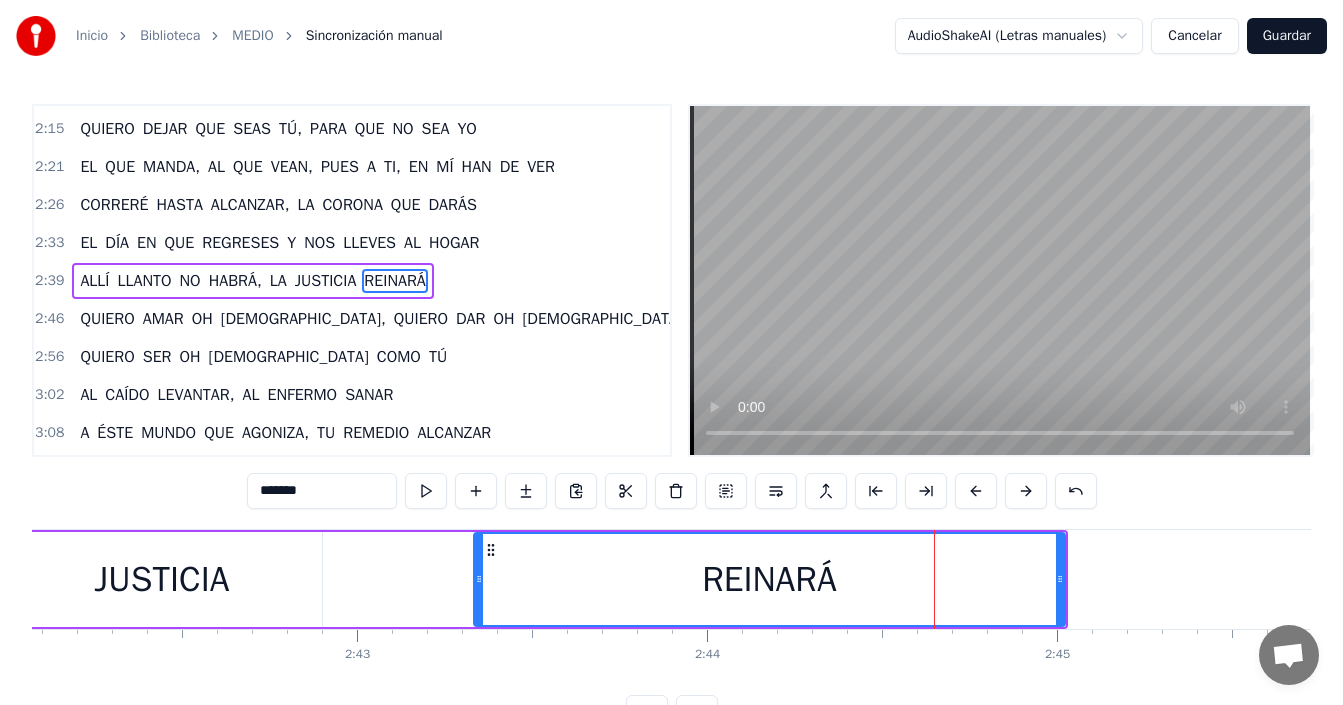 click on "JUSTICIA" at bounding box center (161, 579) 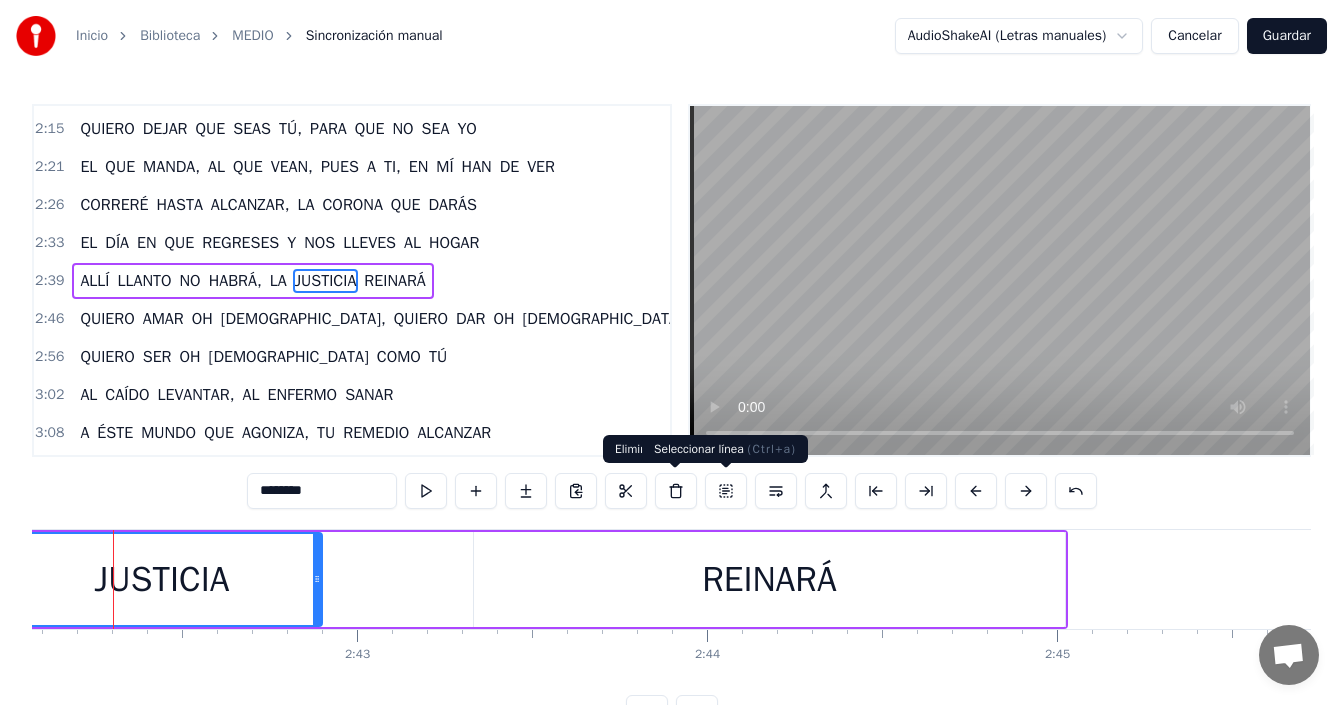 scroll, scrollTop: 0, scrollLeft: 56706, axis: horizontal 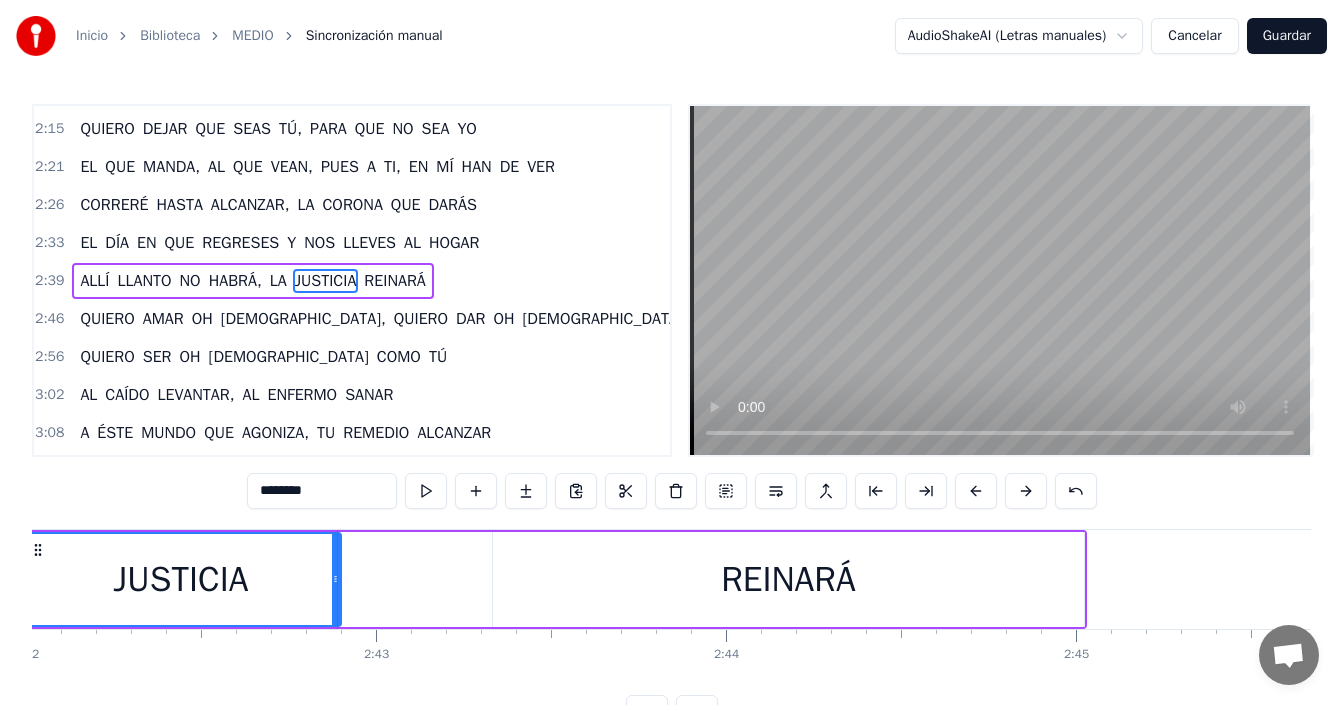 click on "JUSTICIA" at bounding box center (181, 579) 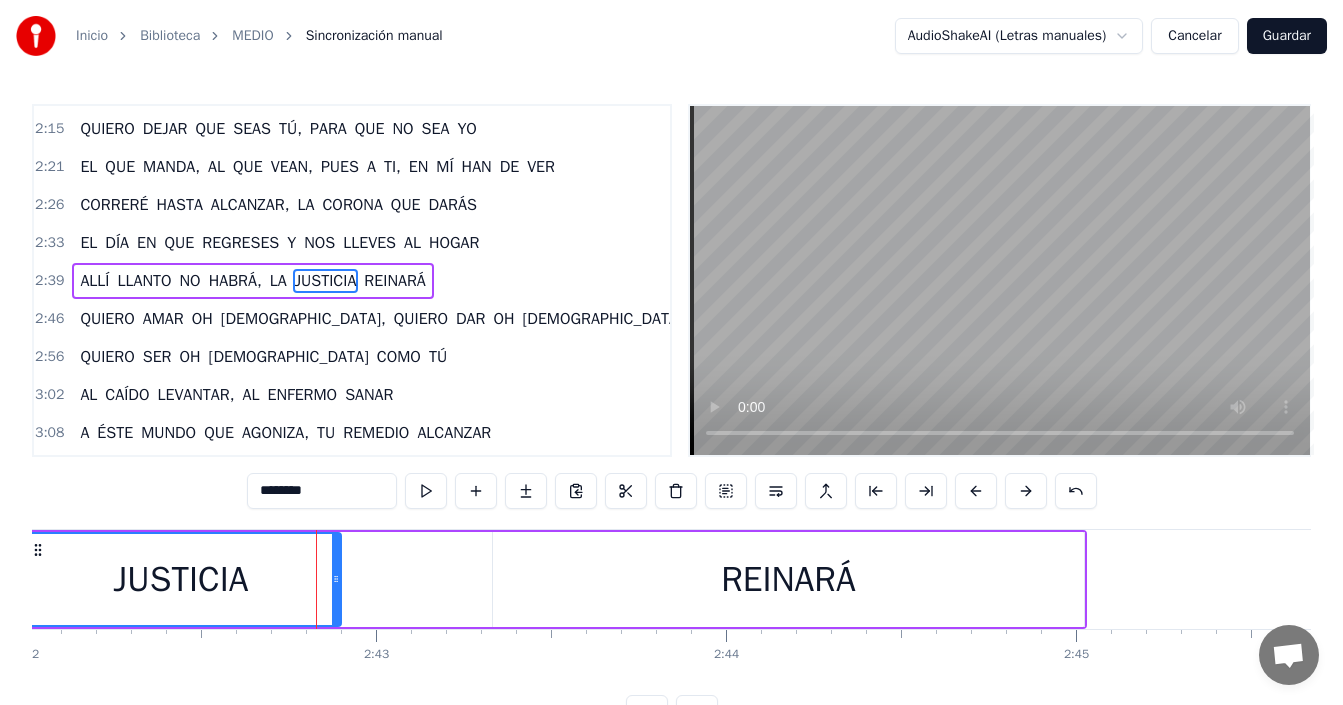 click on "REINARÁ" at bounding box center (788, 579) 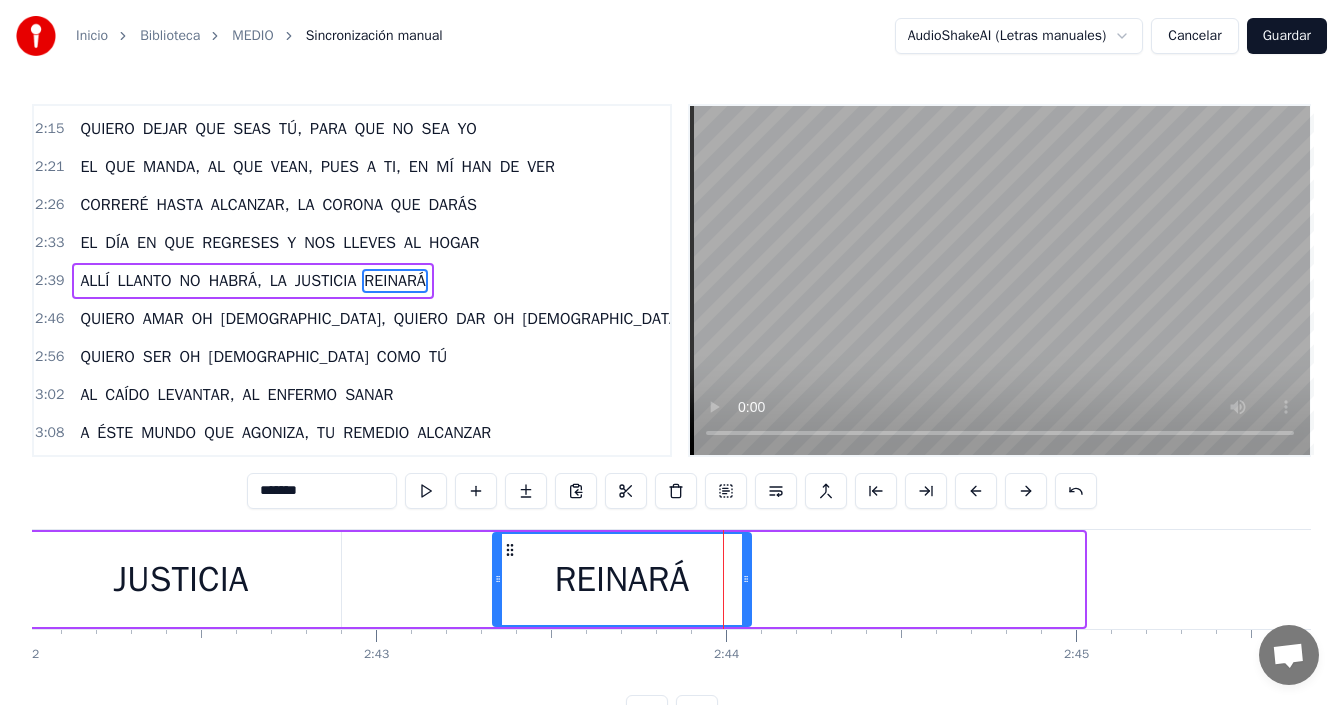 drag, startPoint x: 1080, startPoint y: 557, endPoint x: 663, endPoint y: 575, distance: 417.3883 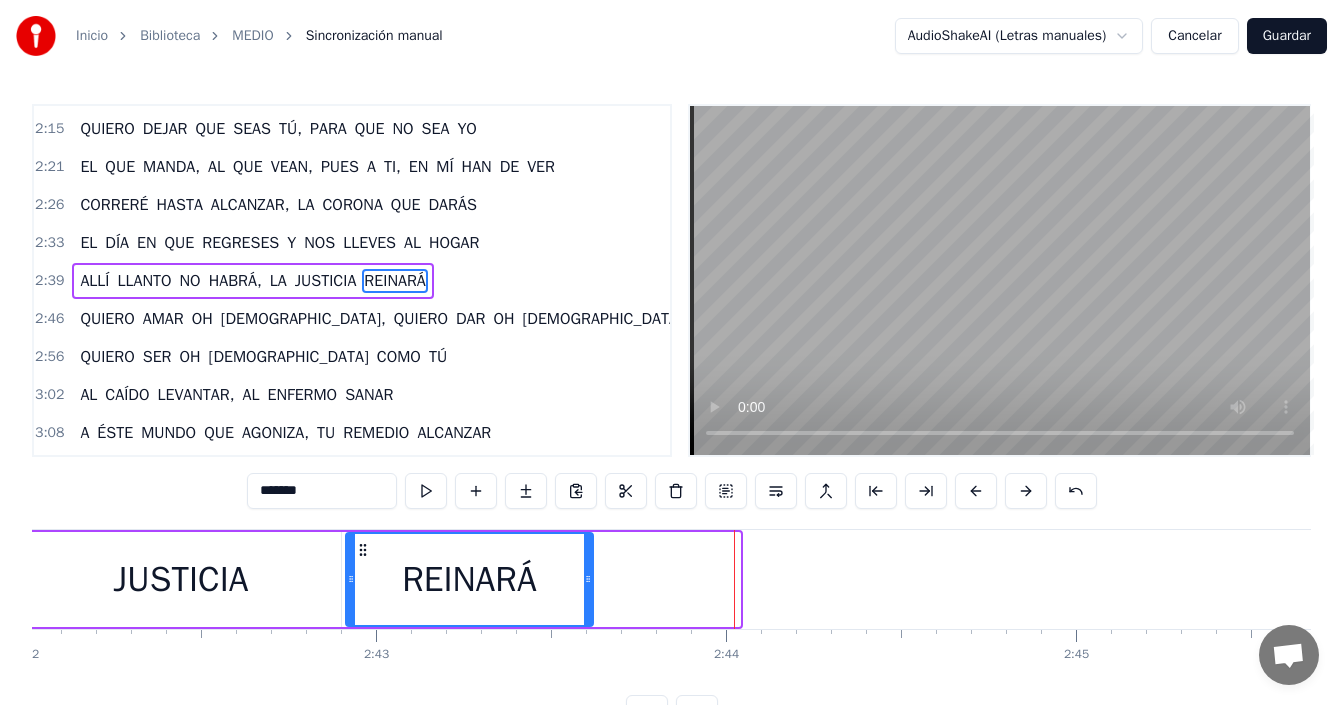 drag, startPoint x: 508, startPoint y: 550, endPoint x: 361, endPoint y: 556, distance: 147.12239 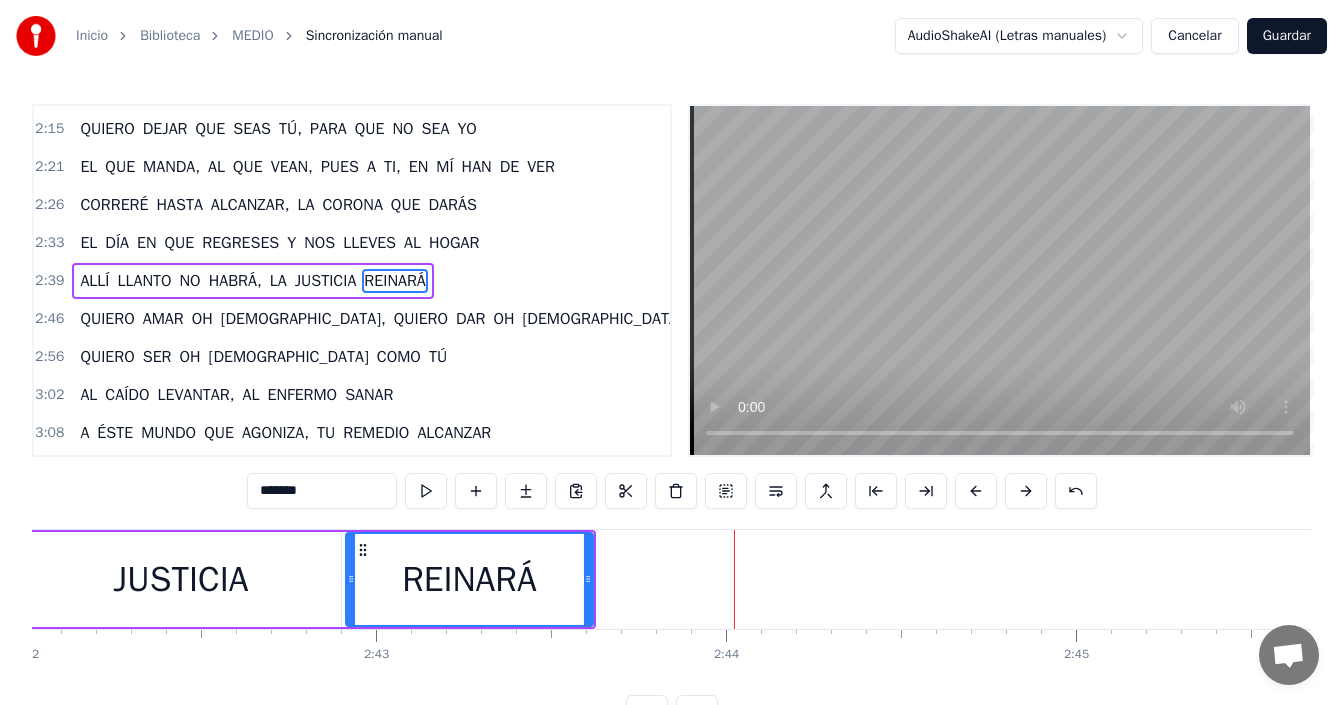 click on "JUSTICIA" at bounding box center [181, 579] 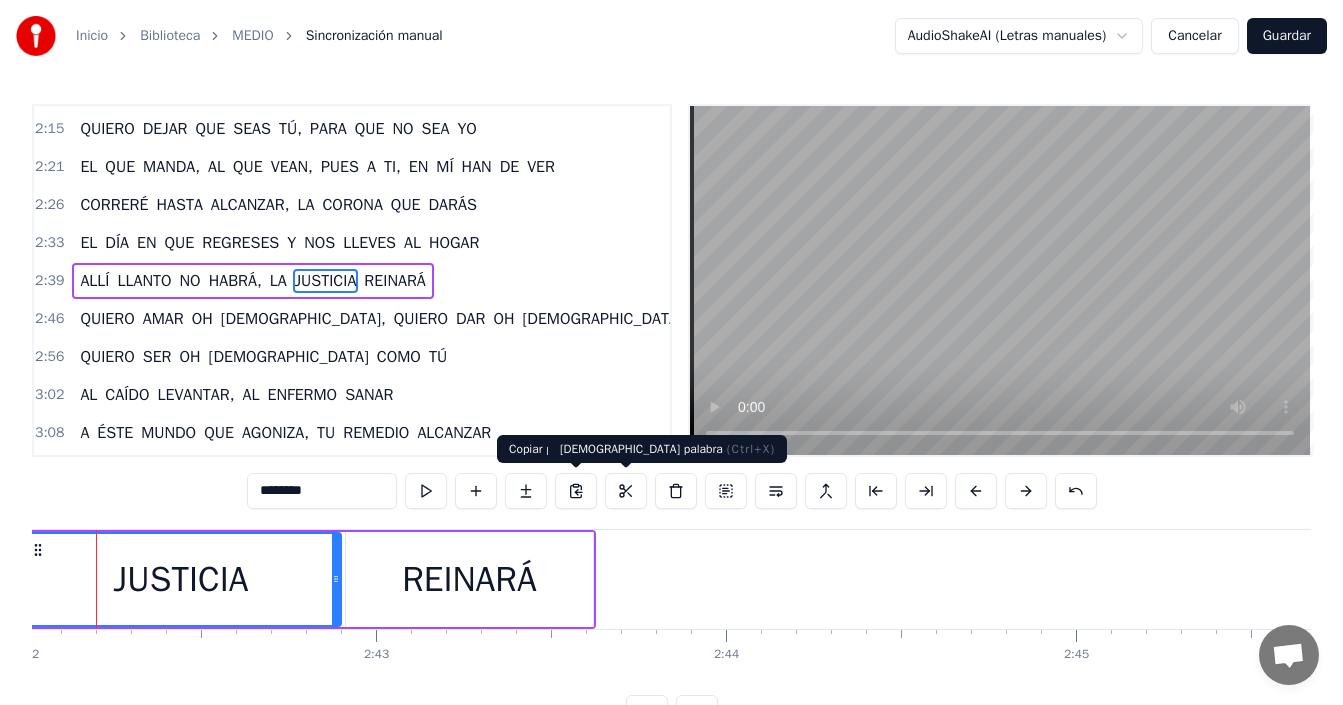 scroll, scrollTop: 0, scrollLeft: 56670, axis: horizontal 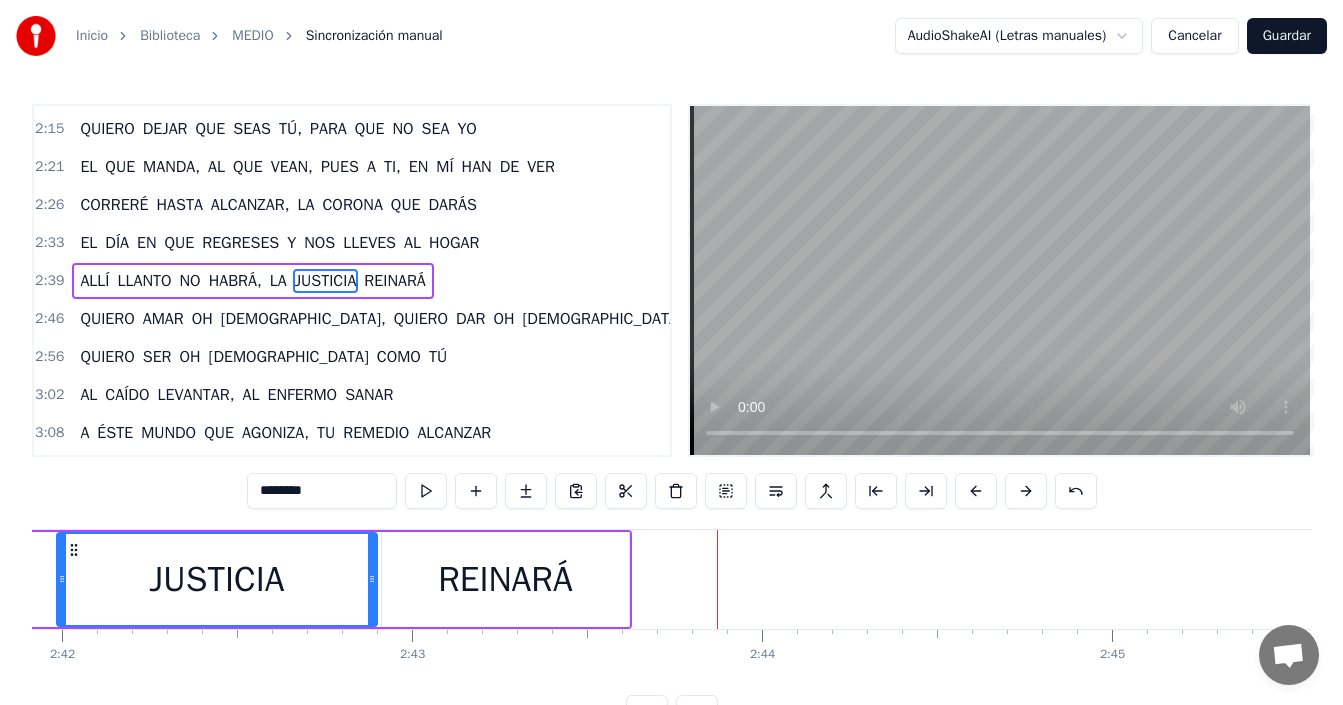 click on "REINARÁ" at bounding box center (505, 579) 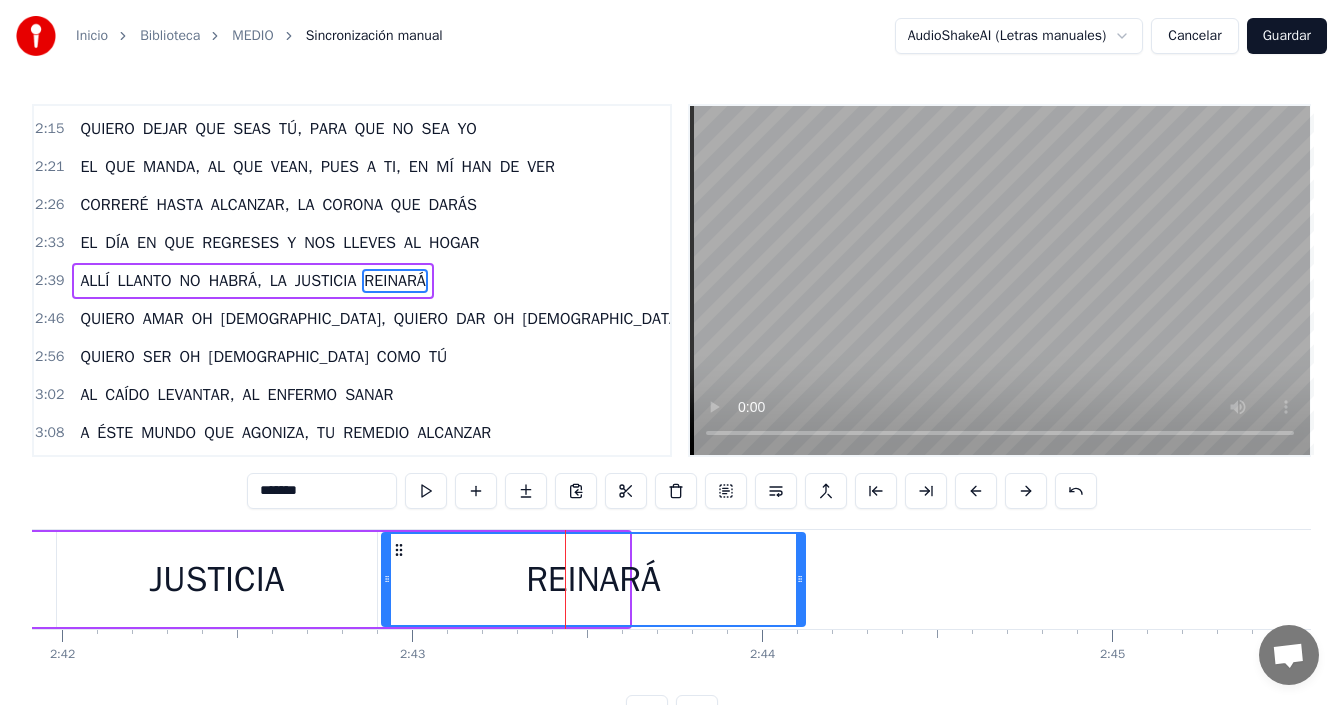 drag, startPoint x: 627, startPoint y: 570, endPoint x: 793, endPoint y: 573, distance: 166.0271 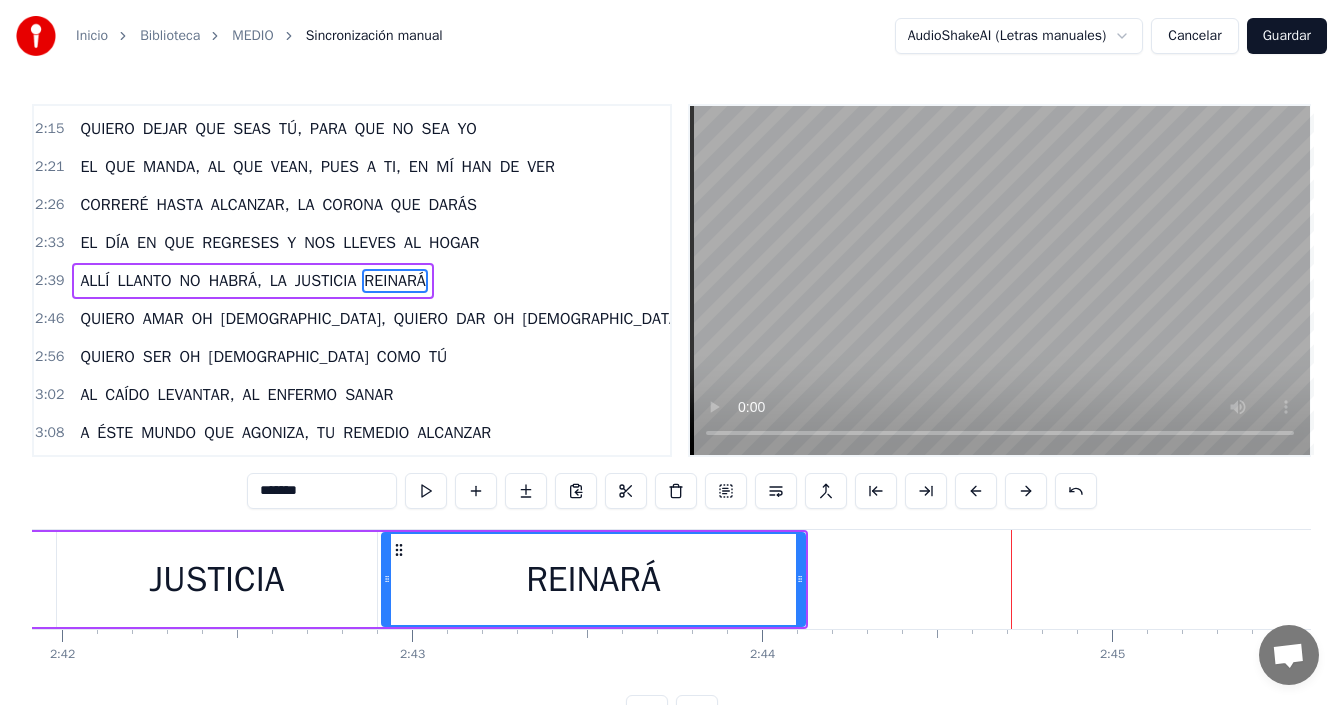 click on "JUSTICIA" at bounding box center [217, 579] 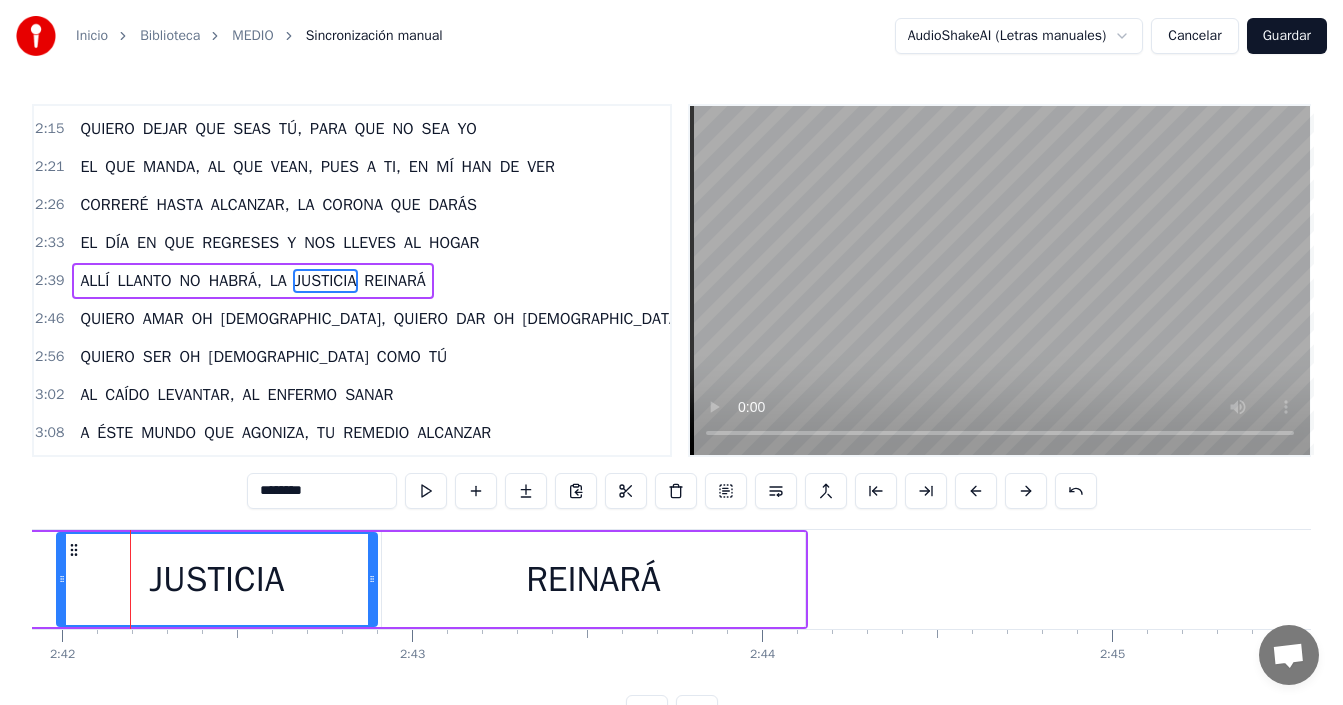 scroll, scrollTop: 0, scrollLeft: 56668, axis: horizontal 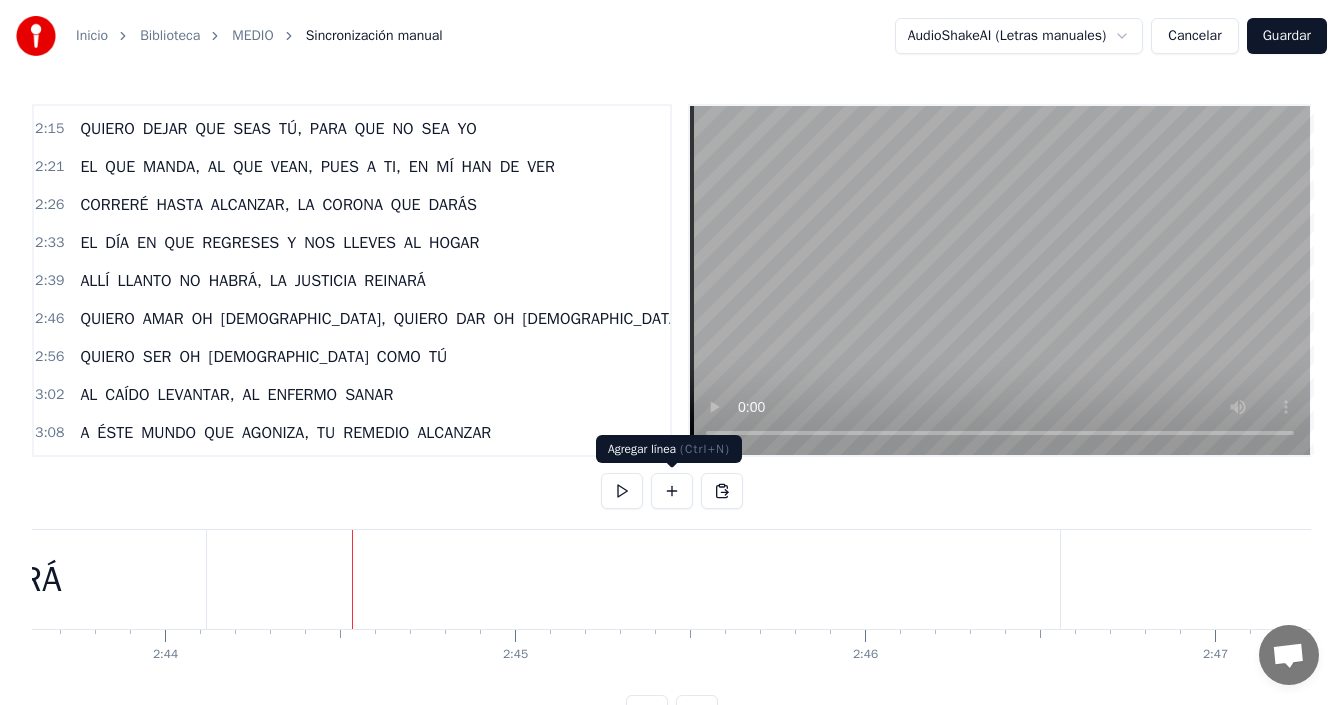 click at bounding box center [672, 491] 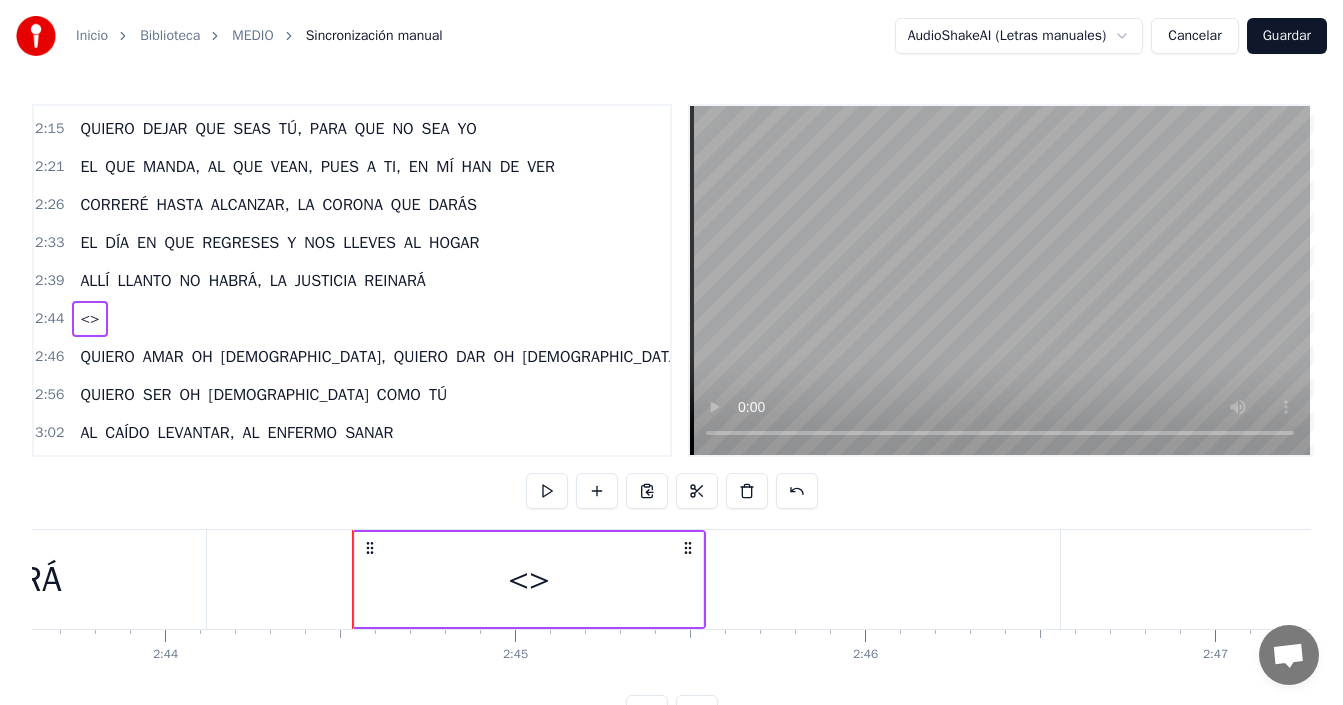 click on "<>" at bounding box center (529, 579) 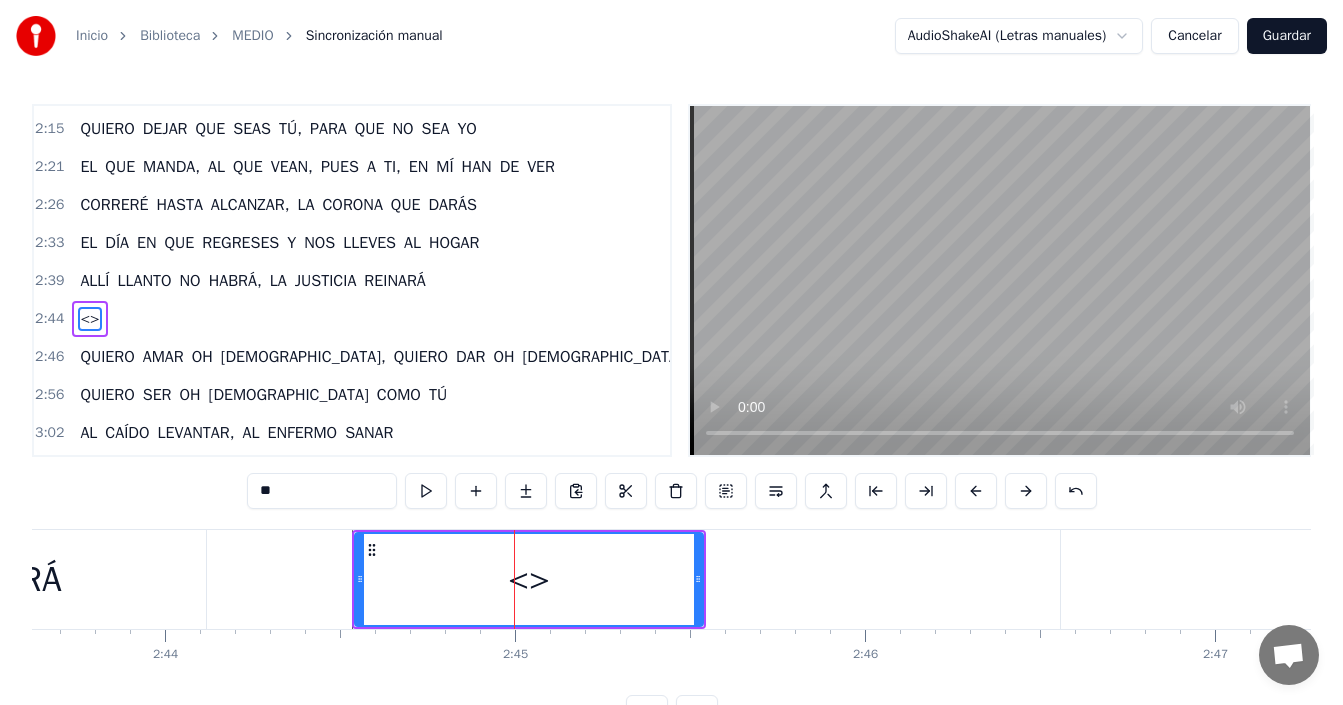 scroll, scrollTop: 718, scrollLeft: 0, axis: vertical 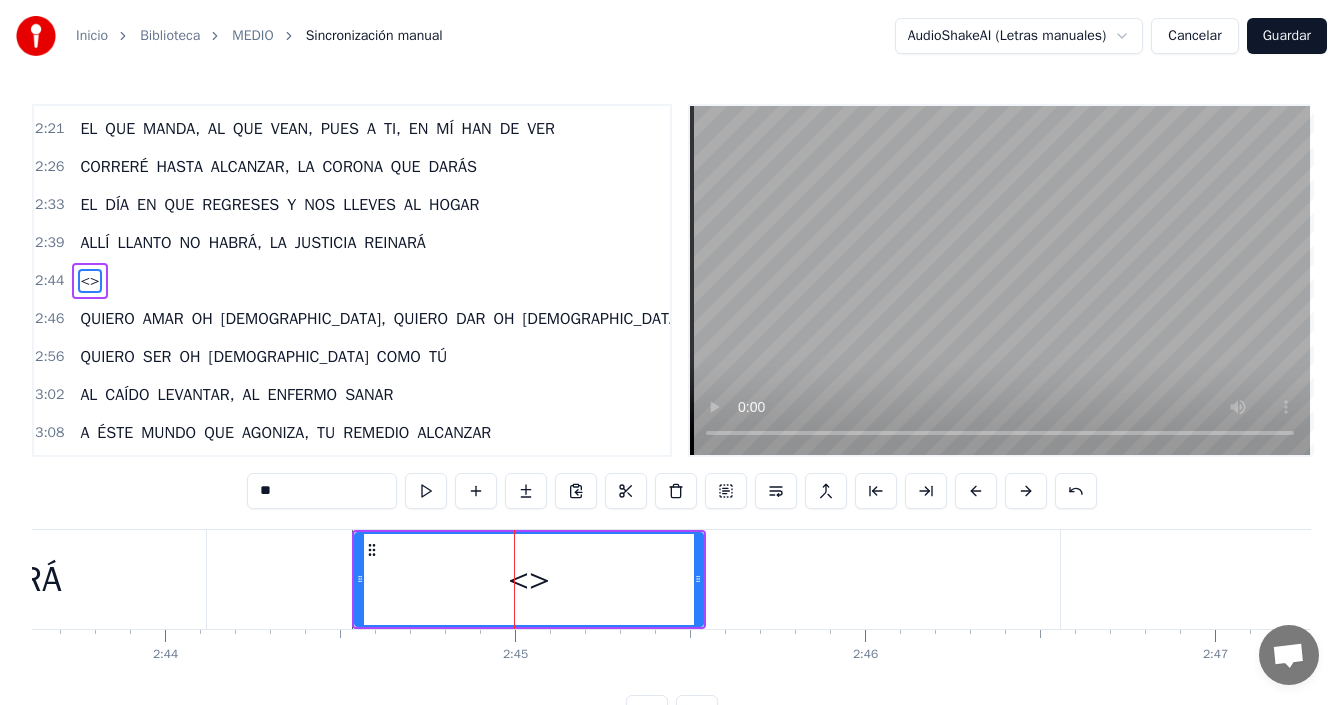 drag, startPoint x: 138, startPoint y: 481, endPoint x: 91, endPoint y: 482, distance: 47.010635 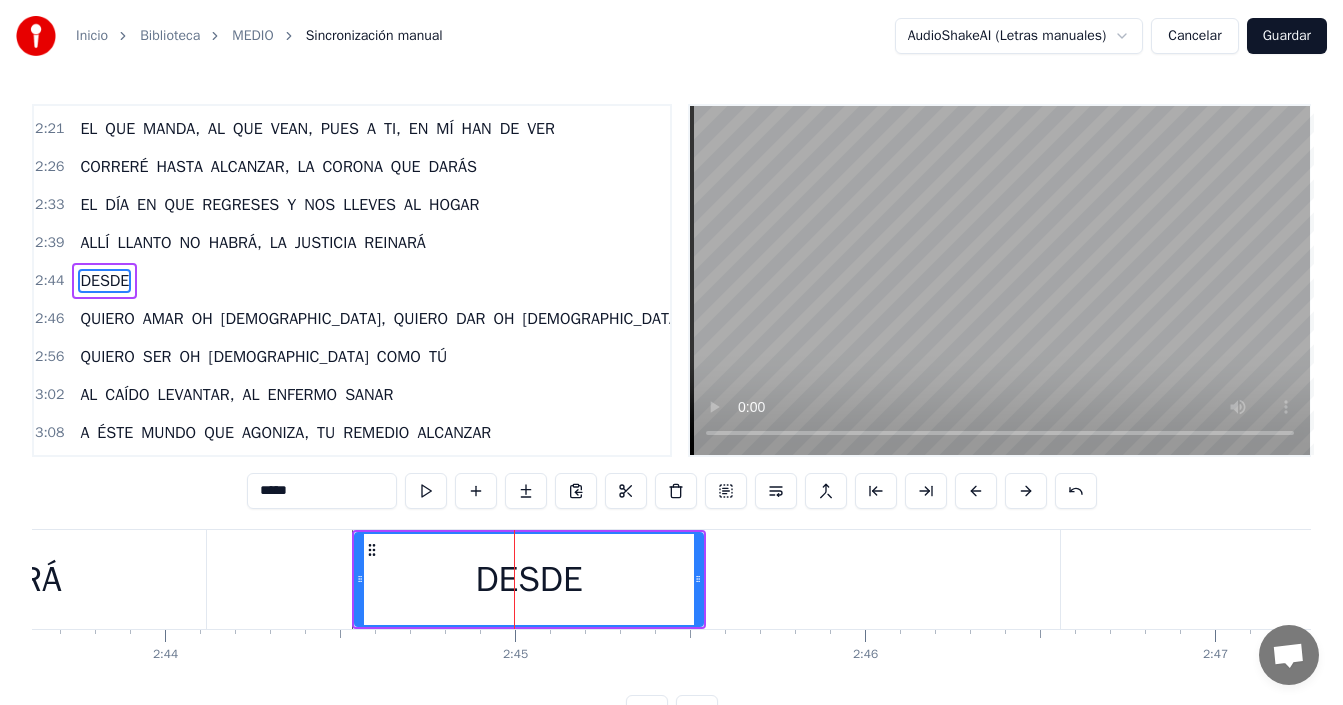 type on "*****" 